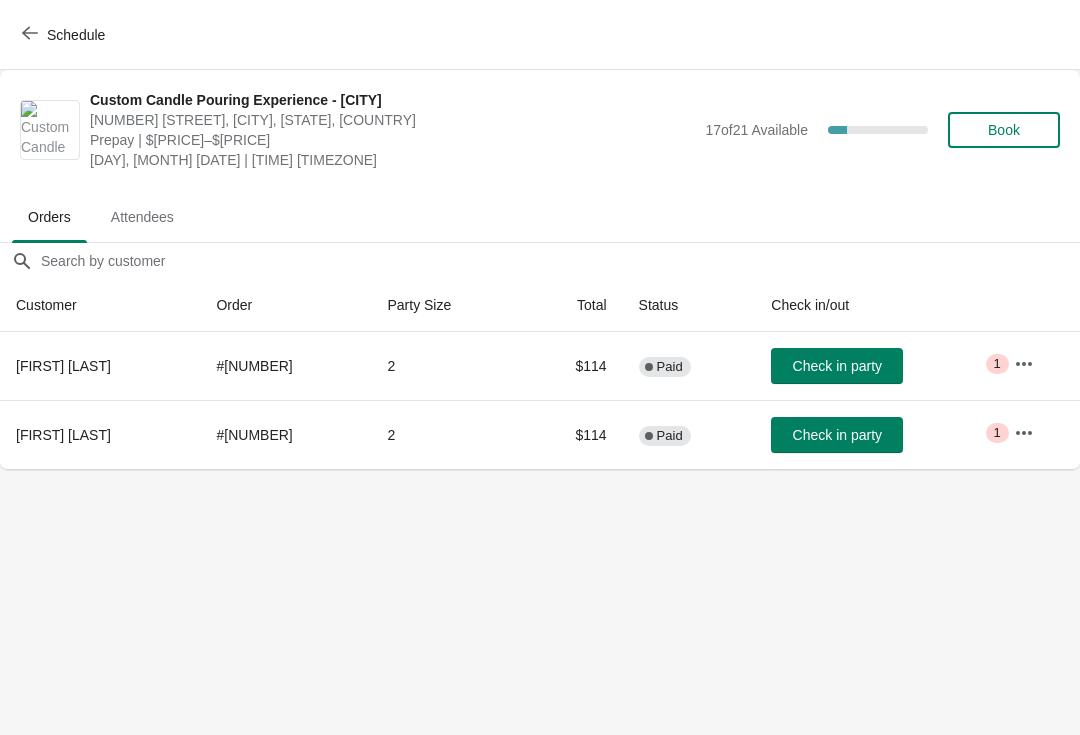 scroll, scrollTop: 0, scrollLeft: 0, axis: both 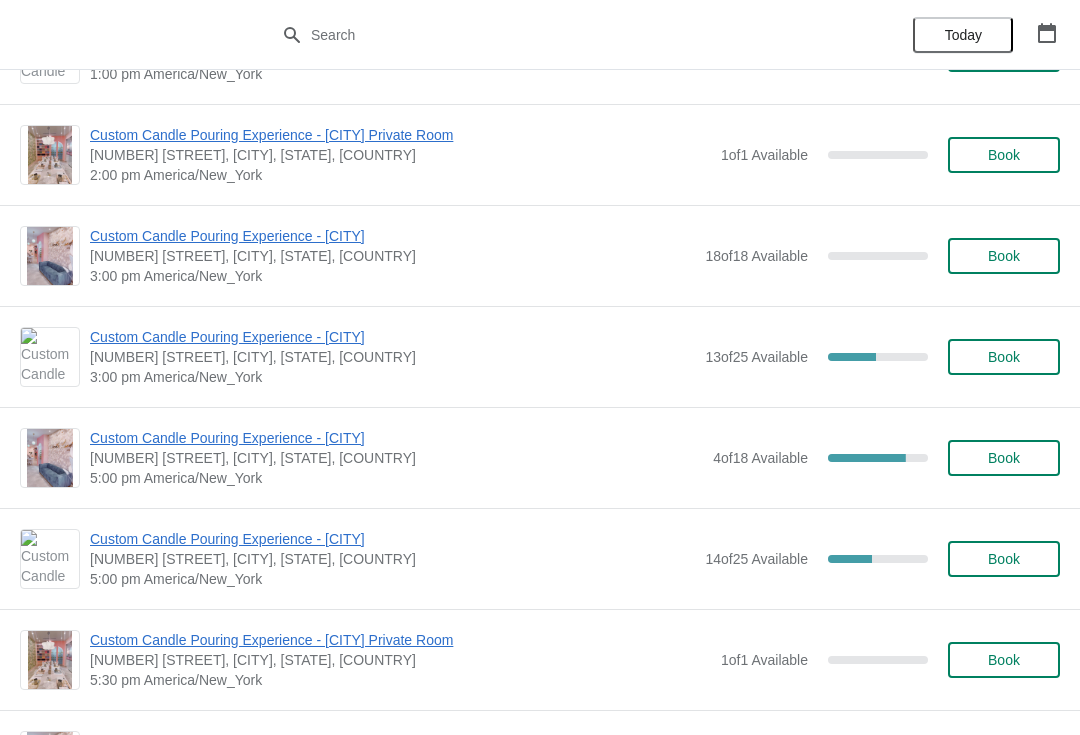 click on "Custom Candle Pouring Experience -  Fort Lauderdale" at bounding box center [392, 539] 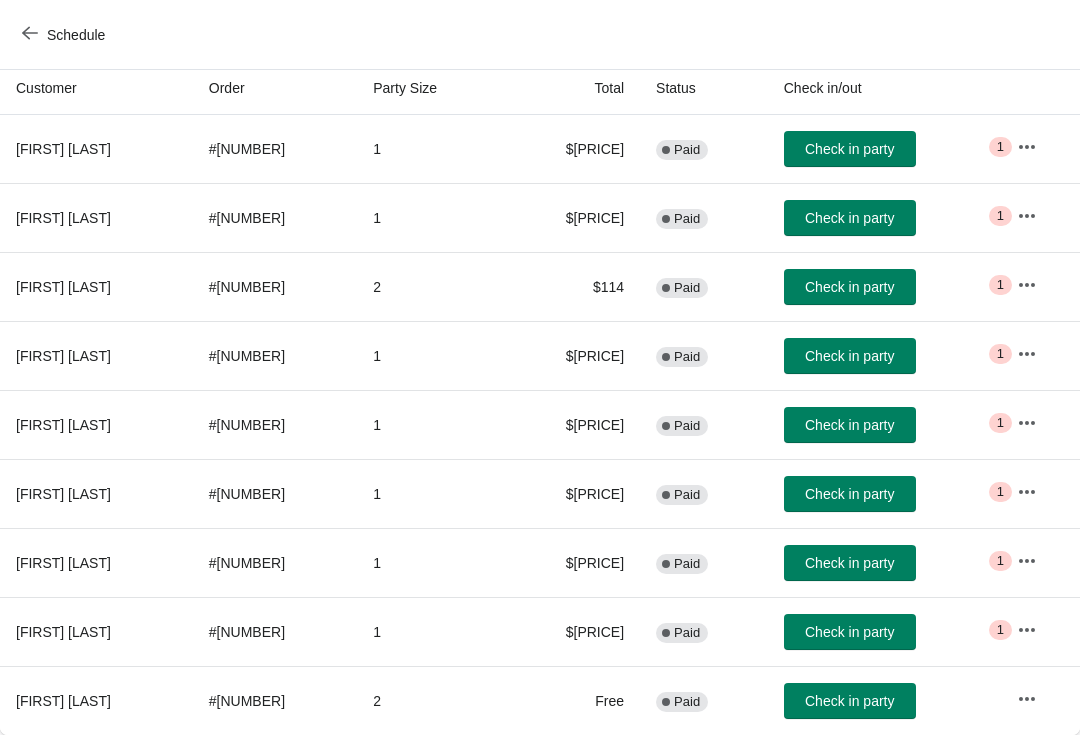 scroll, scrollTop: 217, scrollLeft: 0, axis: vertical 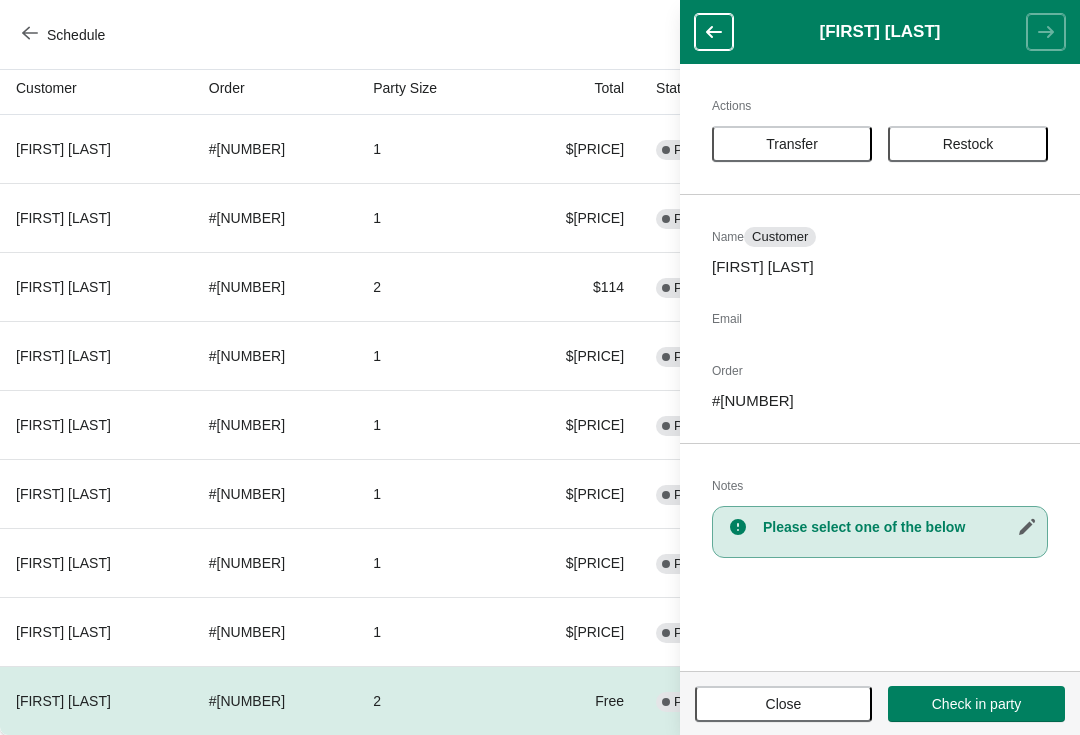 click on "Transfer" at bounding box center (792, 144) 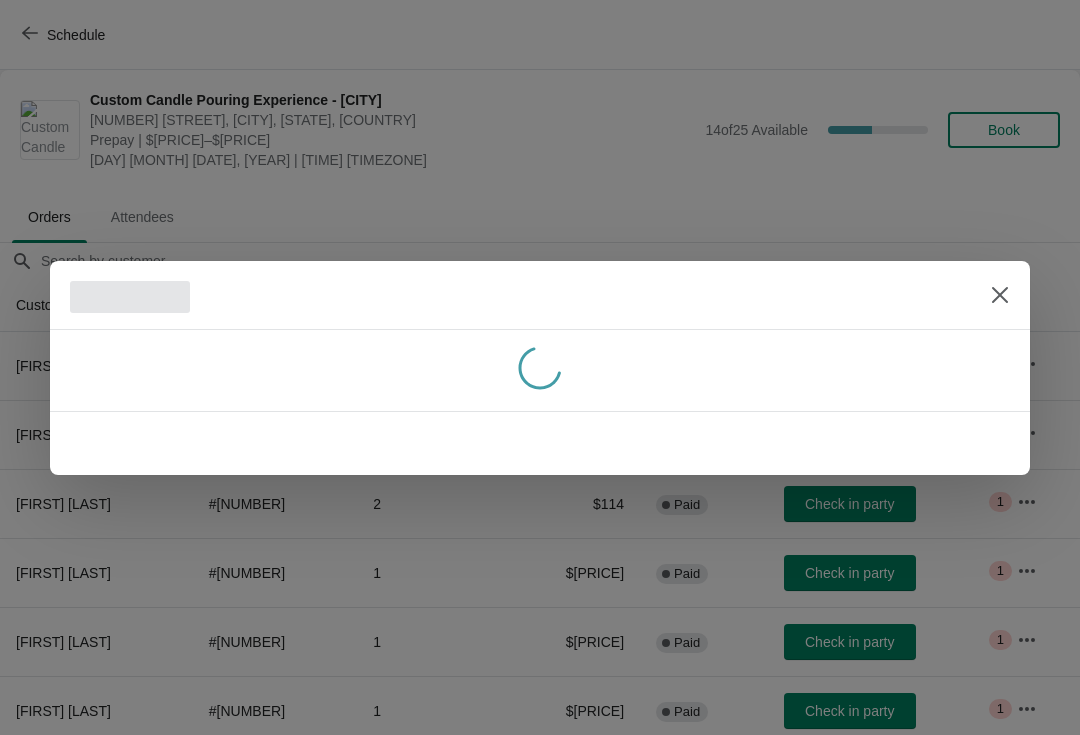scroll, scrollTop: 0, scrollLeft: 0, axis: both 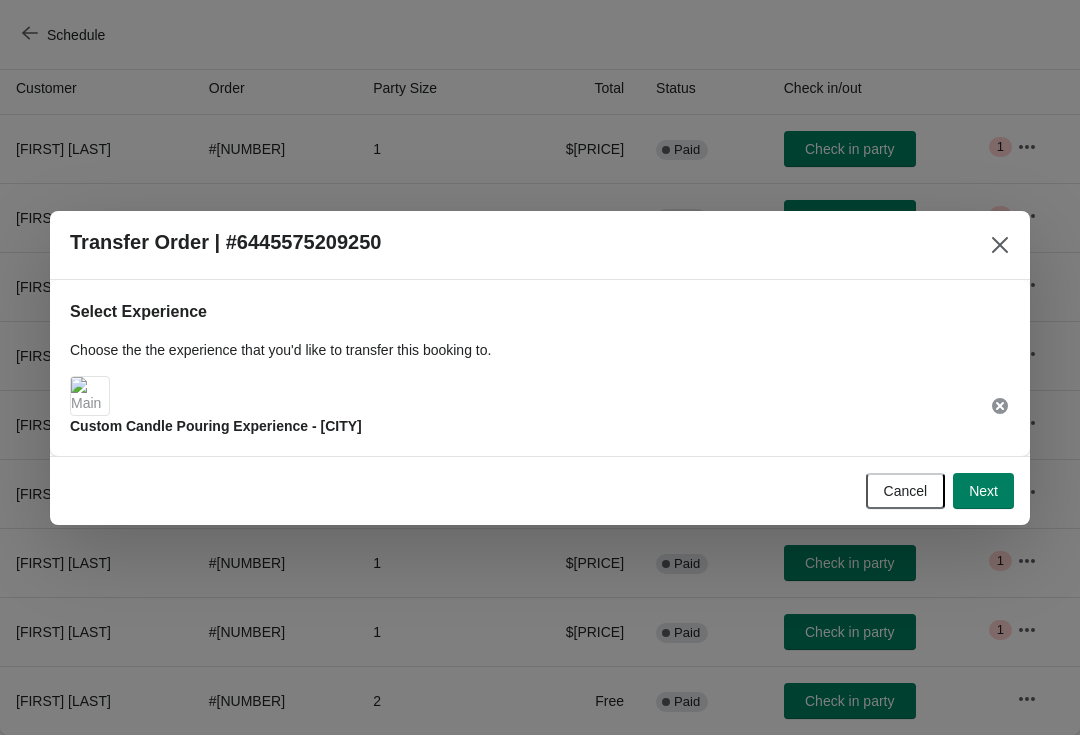 click on "Next" at bounding box center [983, 491] 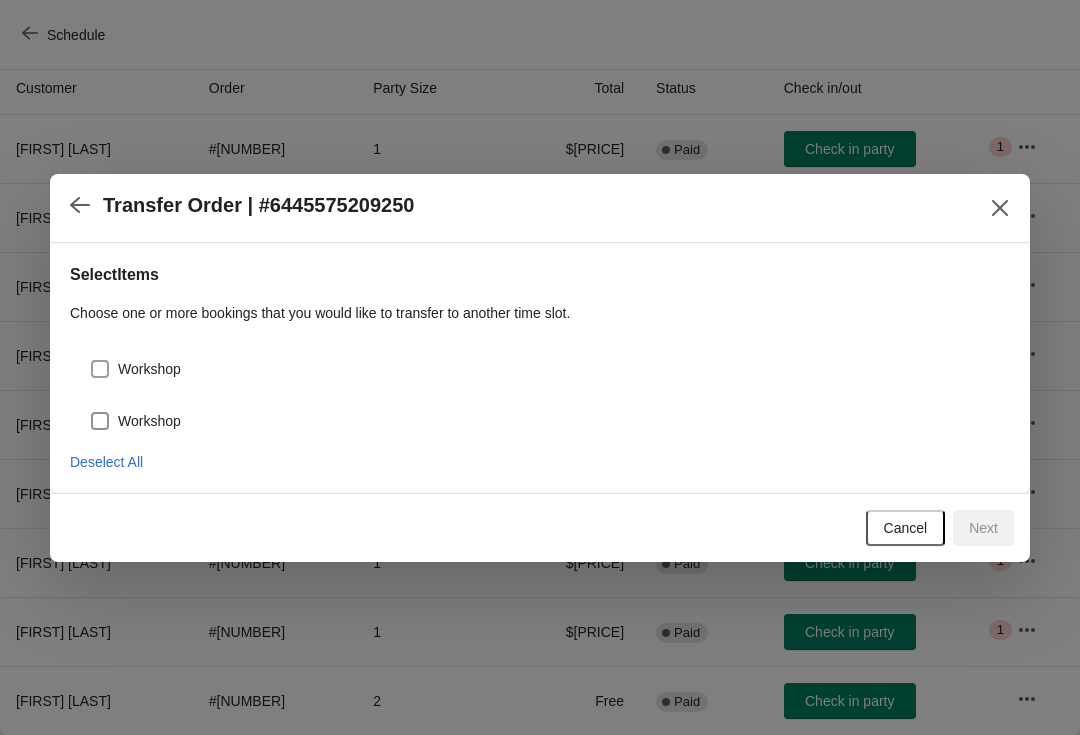 click on "Workshop" at bounding box center (135, 369) 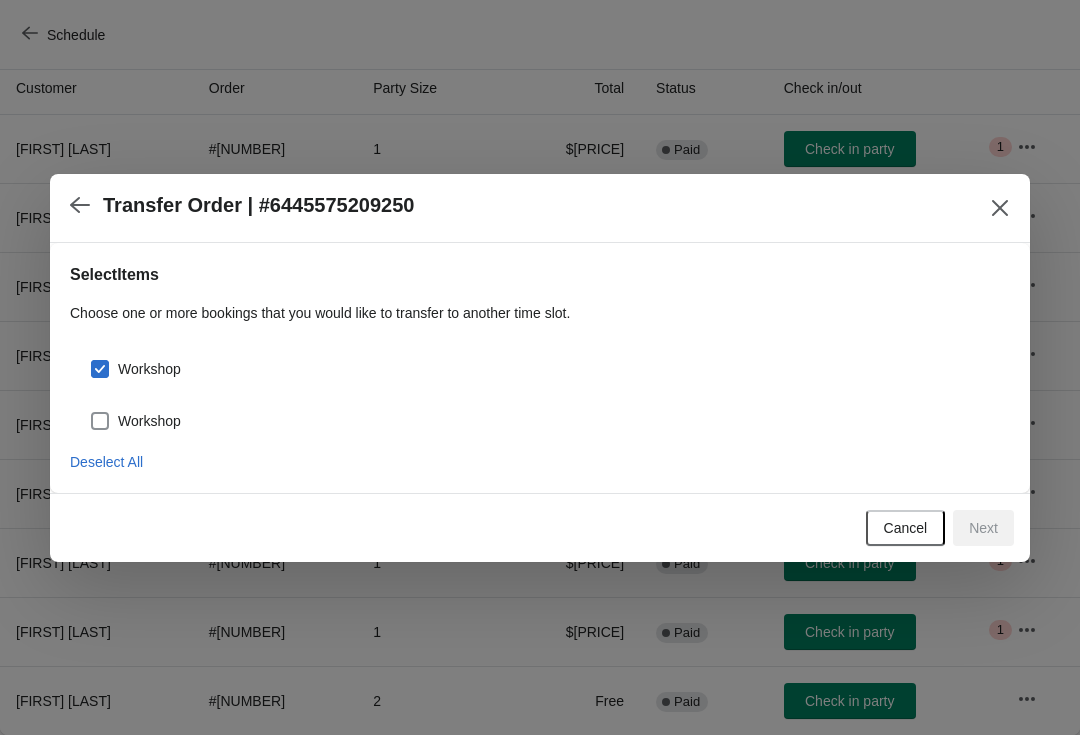 checkbox on "true" 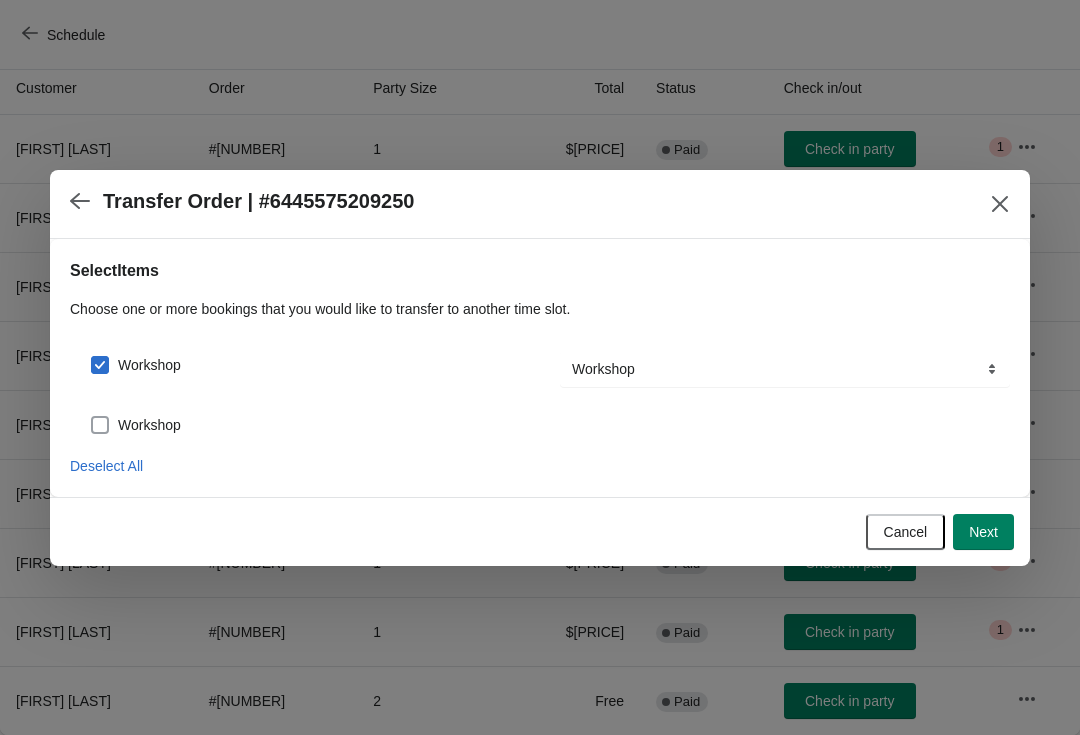 click on "Workshop" at bounding box center [149, 425] 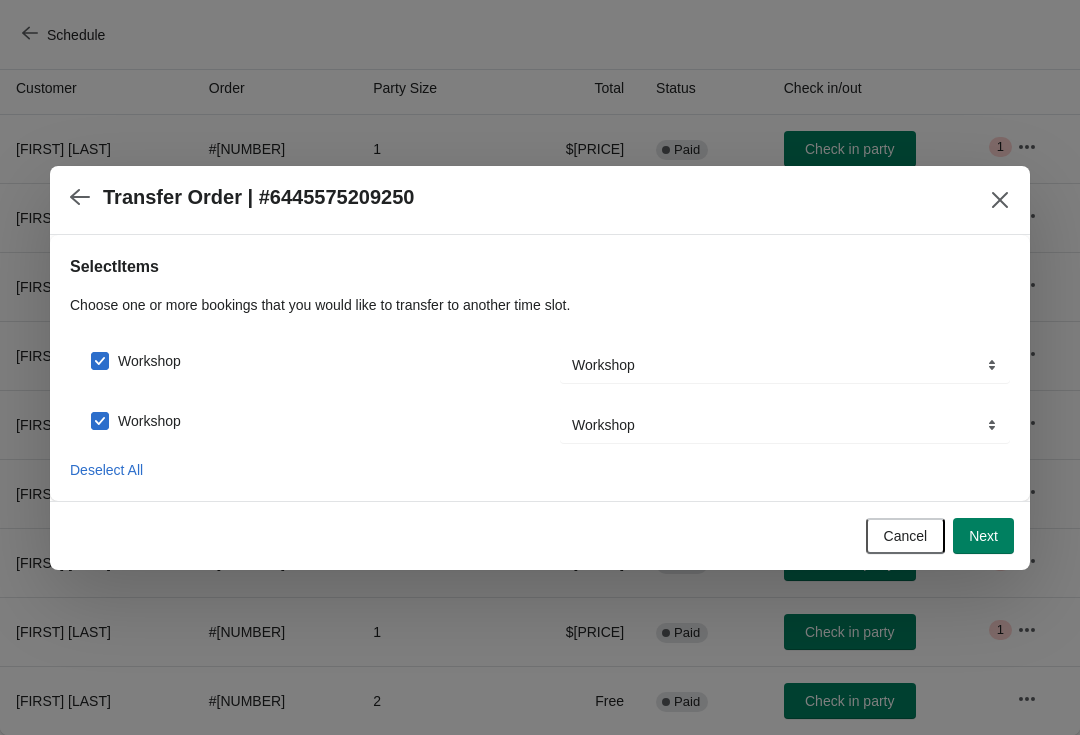 click on "Next" at bounding box center [983, 536] 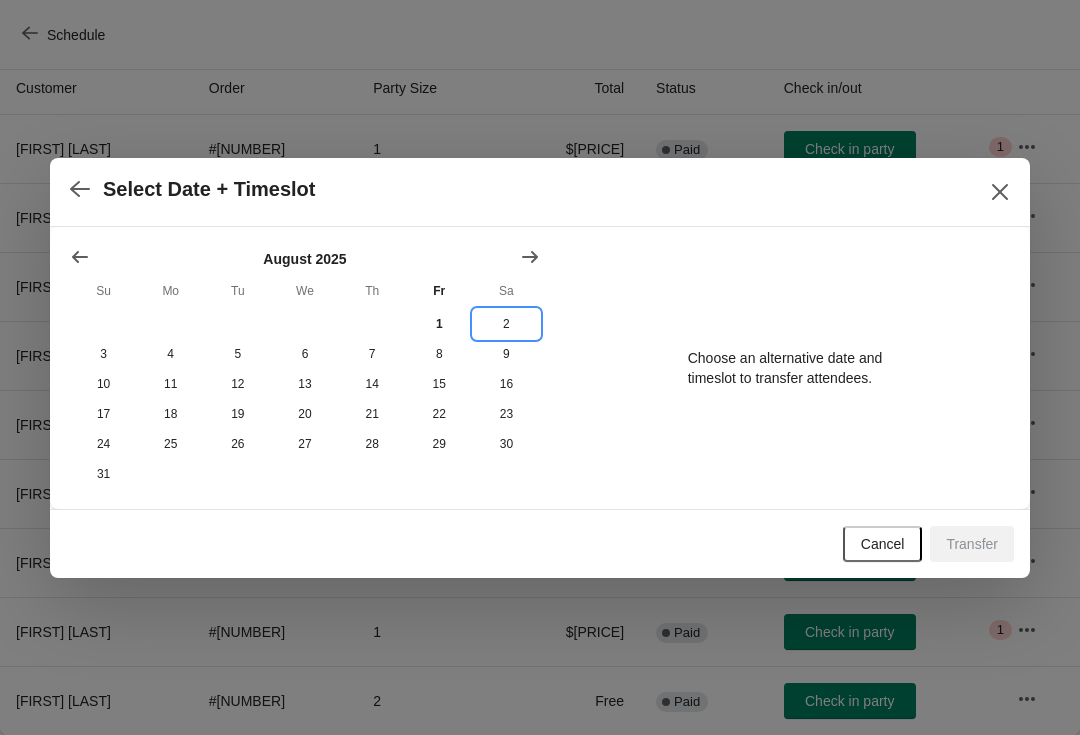 click on "2" at bounding box center [506, 324] 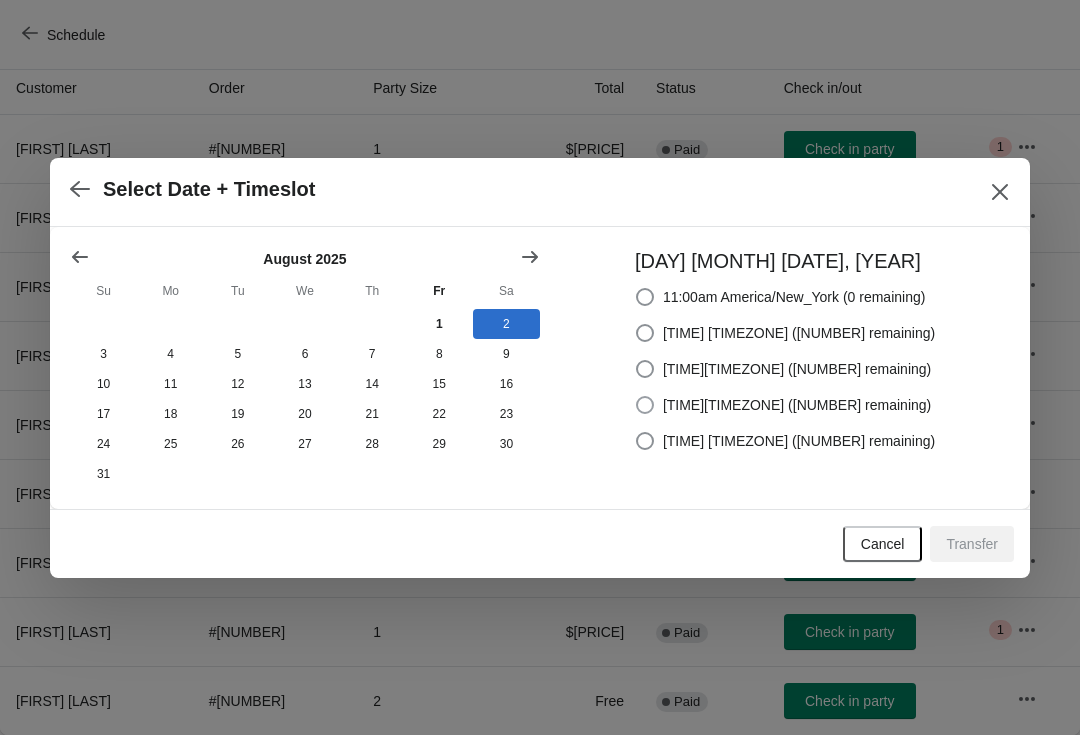 click on "7:00pm America/New_York (25 remaining)" at bounding box center [783, 405] 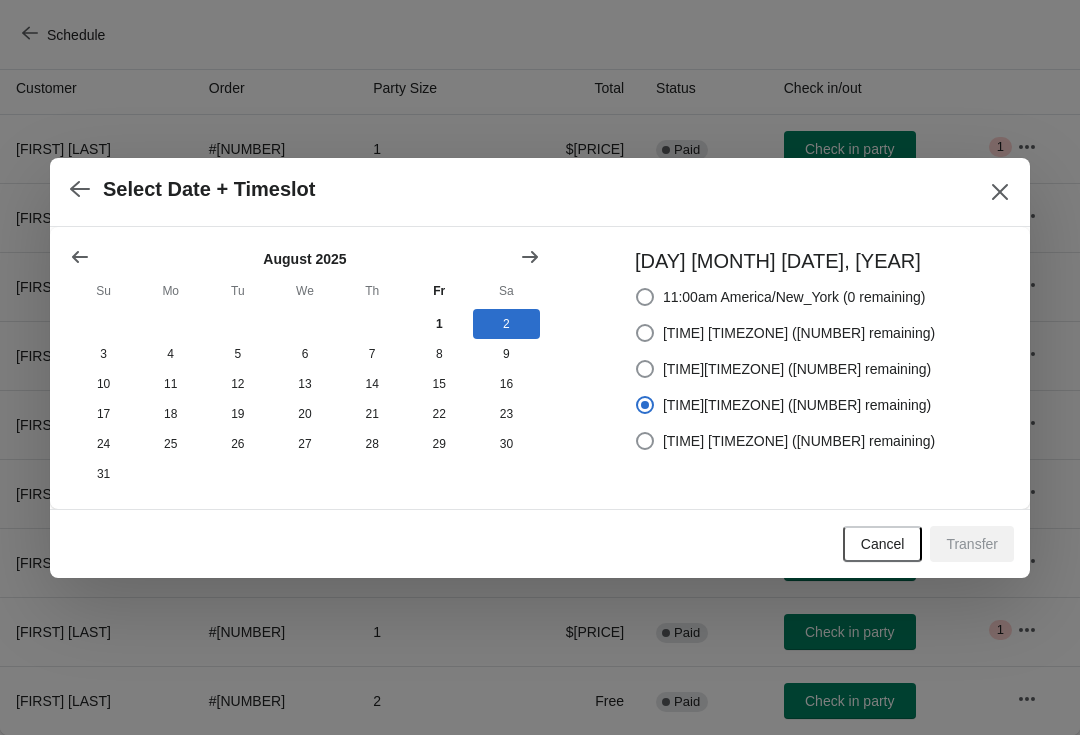 radio on "true" 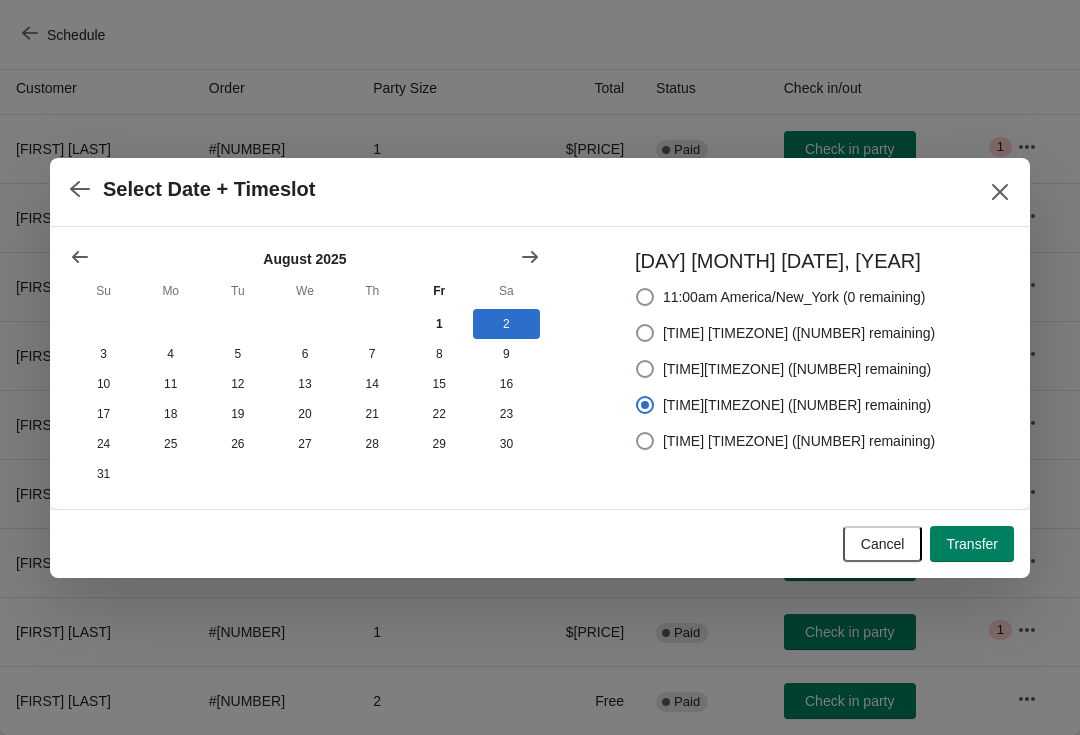 click on "Transfer" at bounding box center [972, 544] 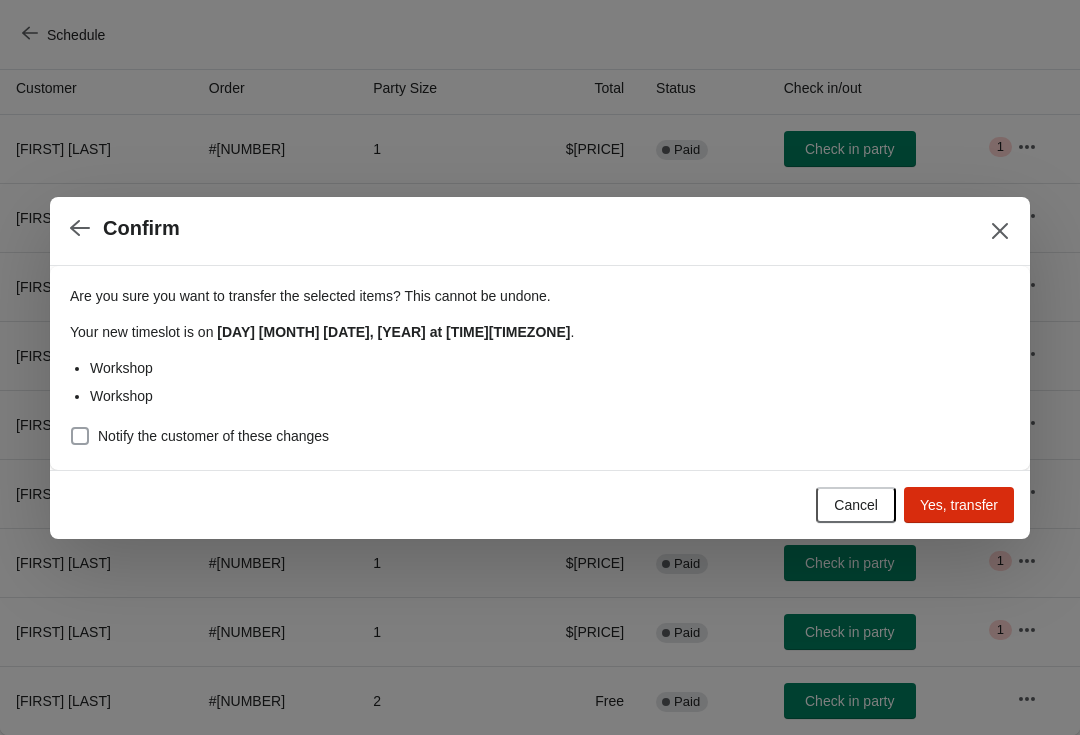 click on "Notify the customer of these changes" at bounding box center (199, 436) 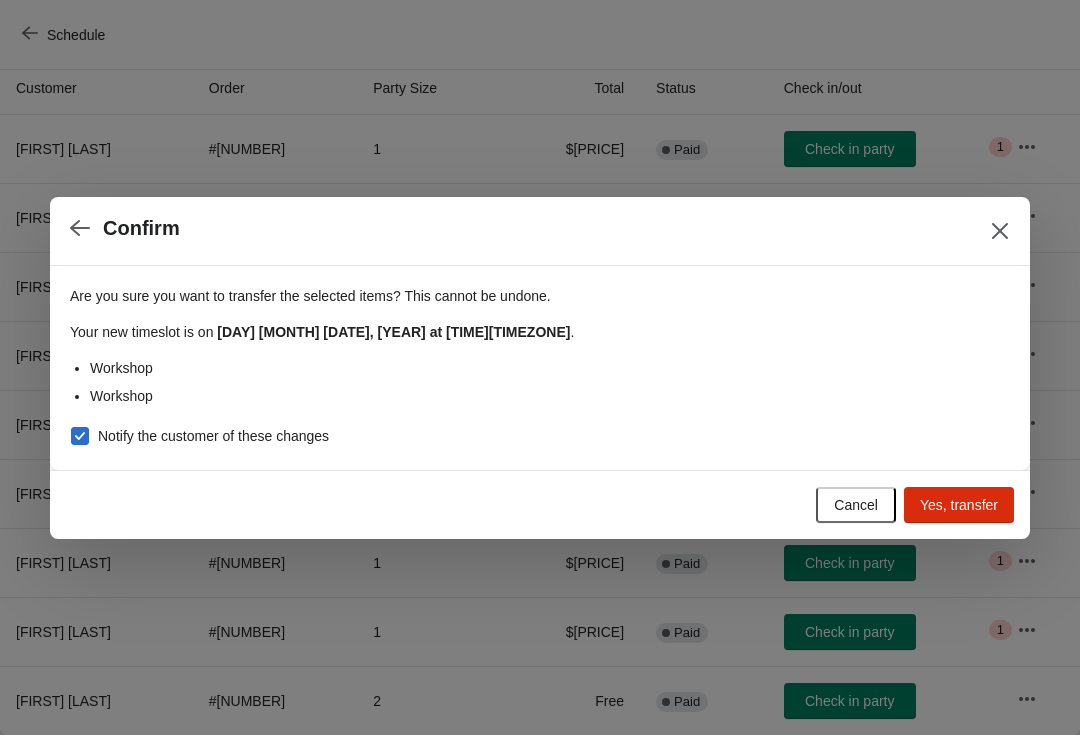 checkbox on "true" 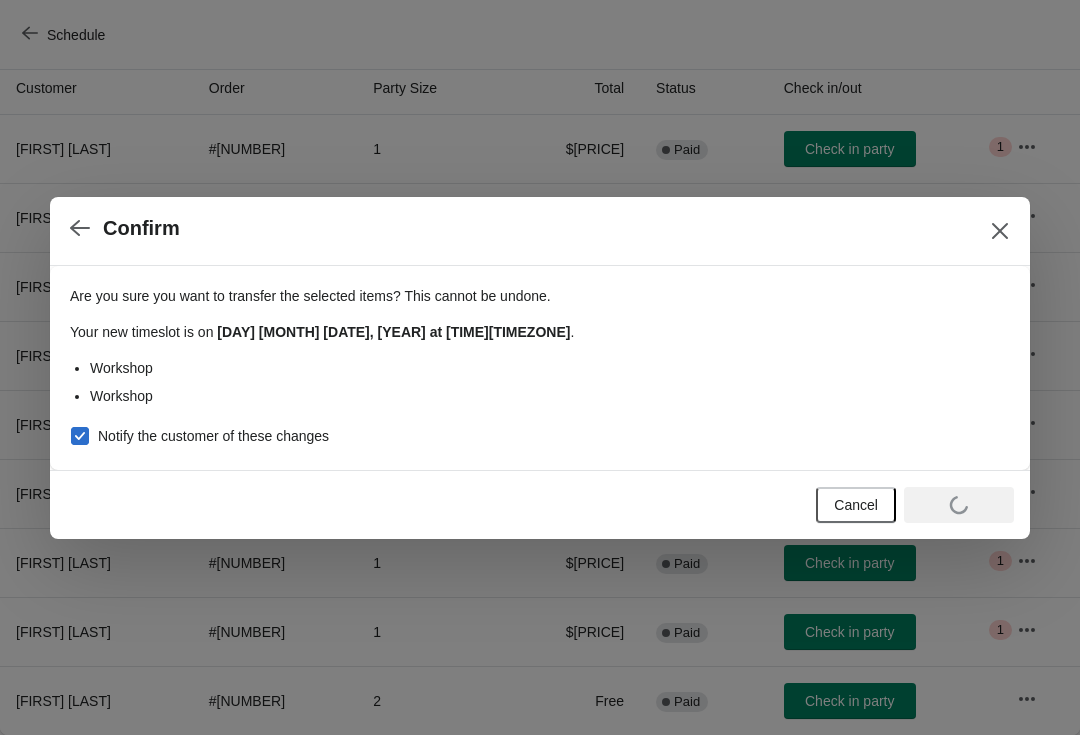 click at bounding box center [540, 367] 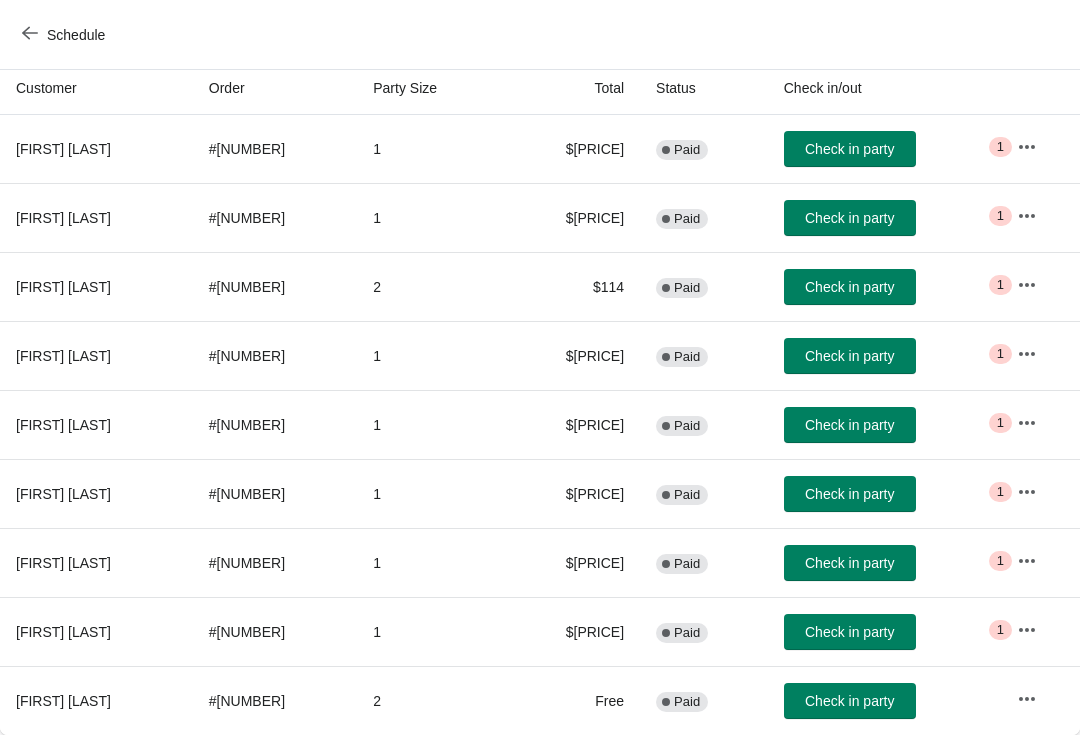 scroll, scrollTop: 217, scrollLeft: 0, axis: vertical 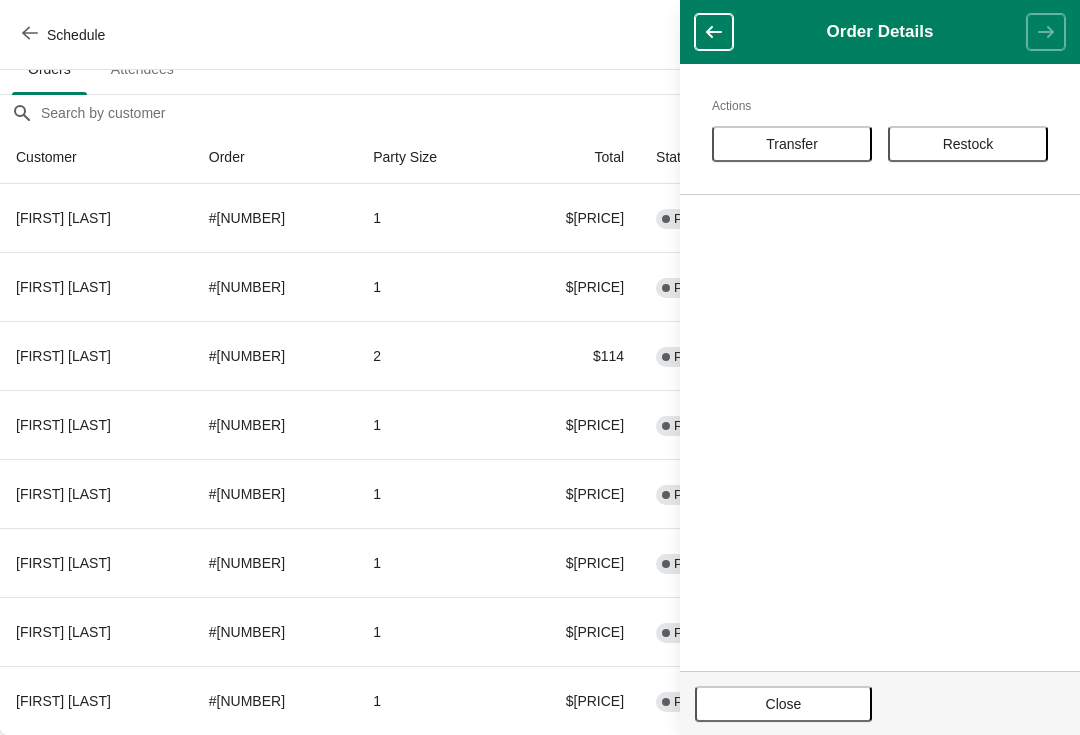 click 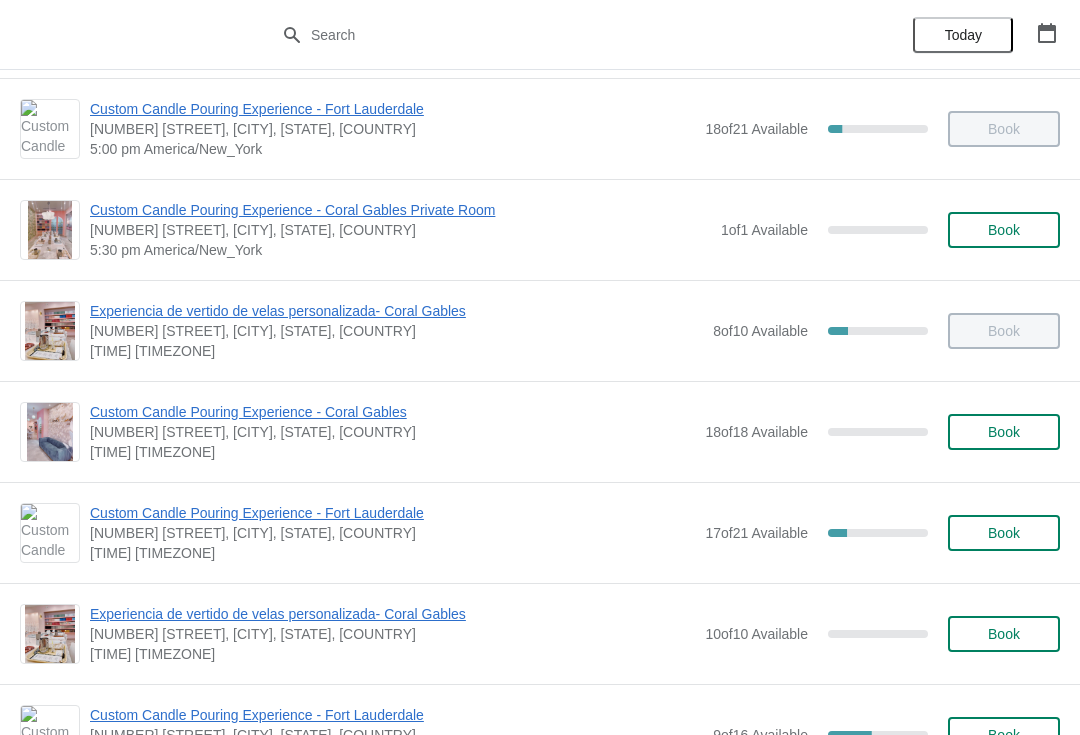 scroll, scrollTop: 1040, scrollLeft: 0, axis: vertical 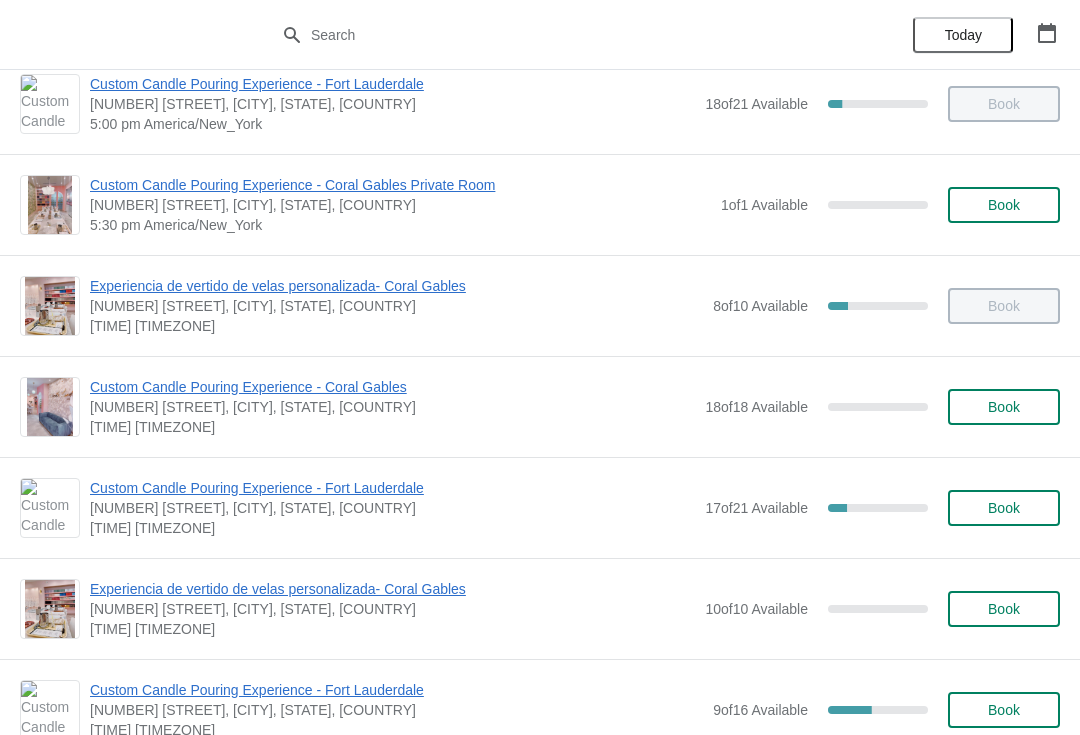 click on "Custom Candle Pouring Experience -  Fort Lauderdale" at bounding box center (392, 488) 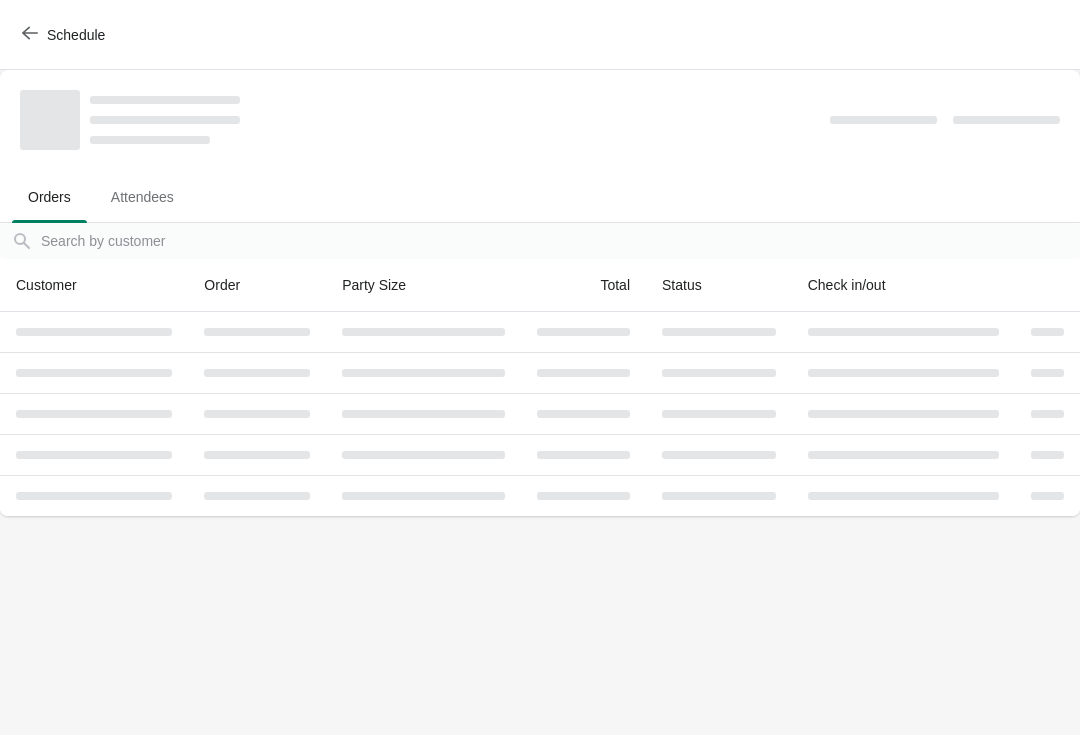 scroll, scrollTop: 0, scrollLeft: 0, axis: both 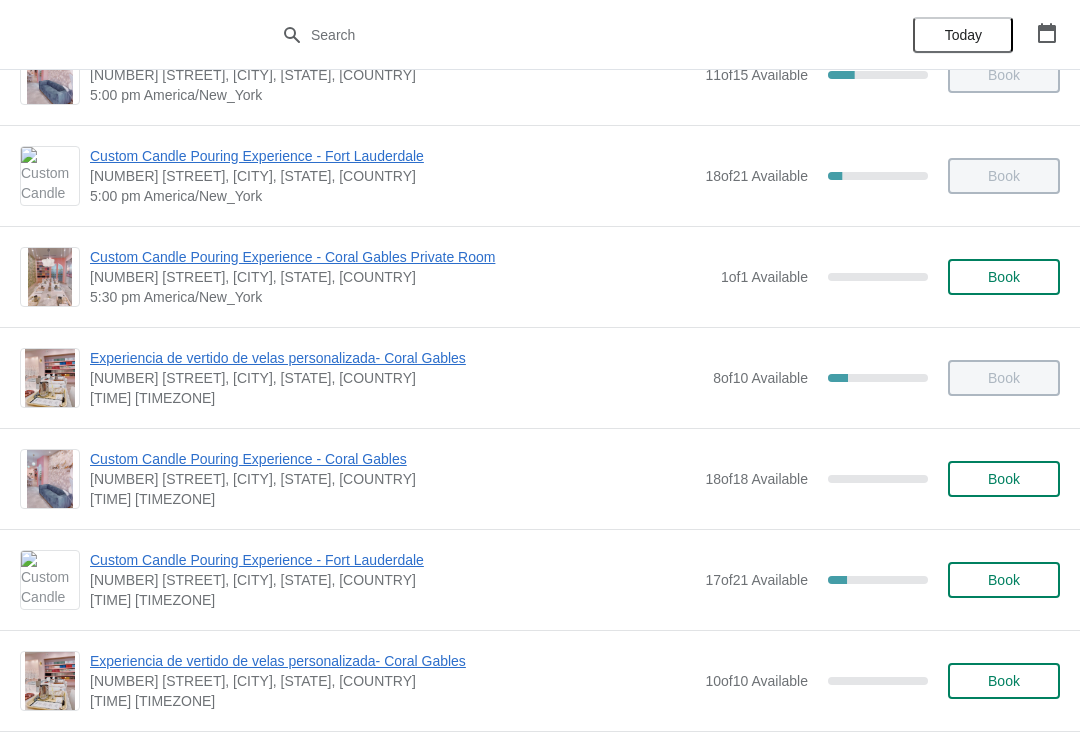click on "Custom Candle Pouring Experience -  Fort Lauderdale" at bounding box center (392, 560) 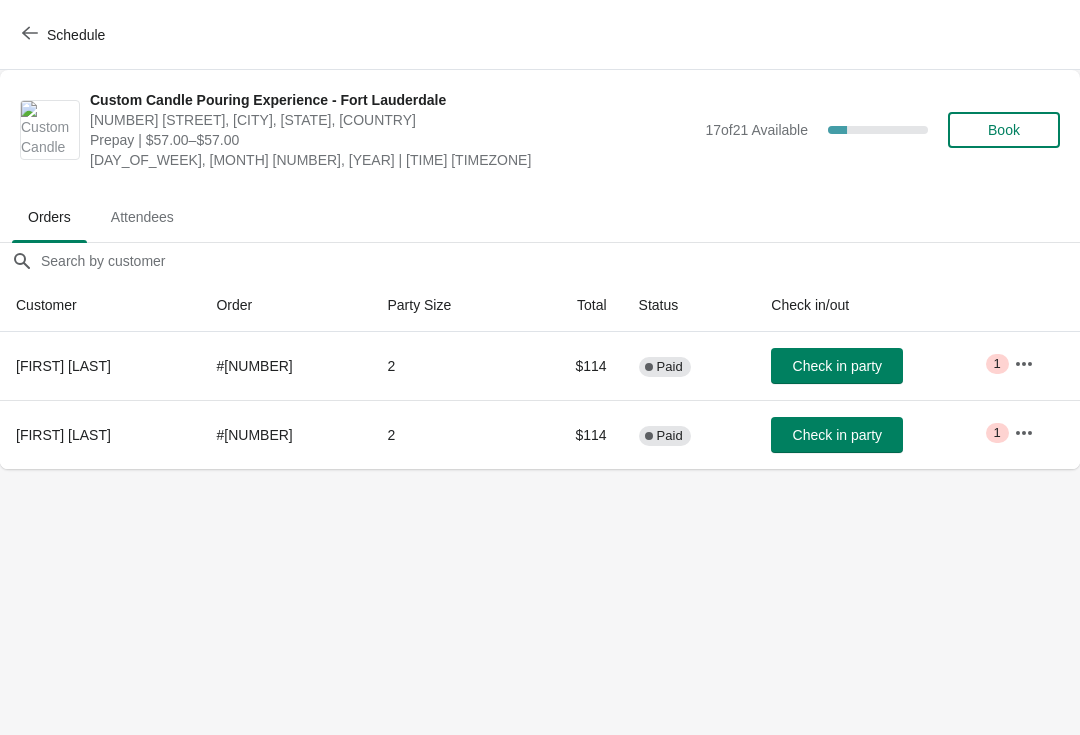 click on "Check in party" at bounding box center [837, 435] 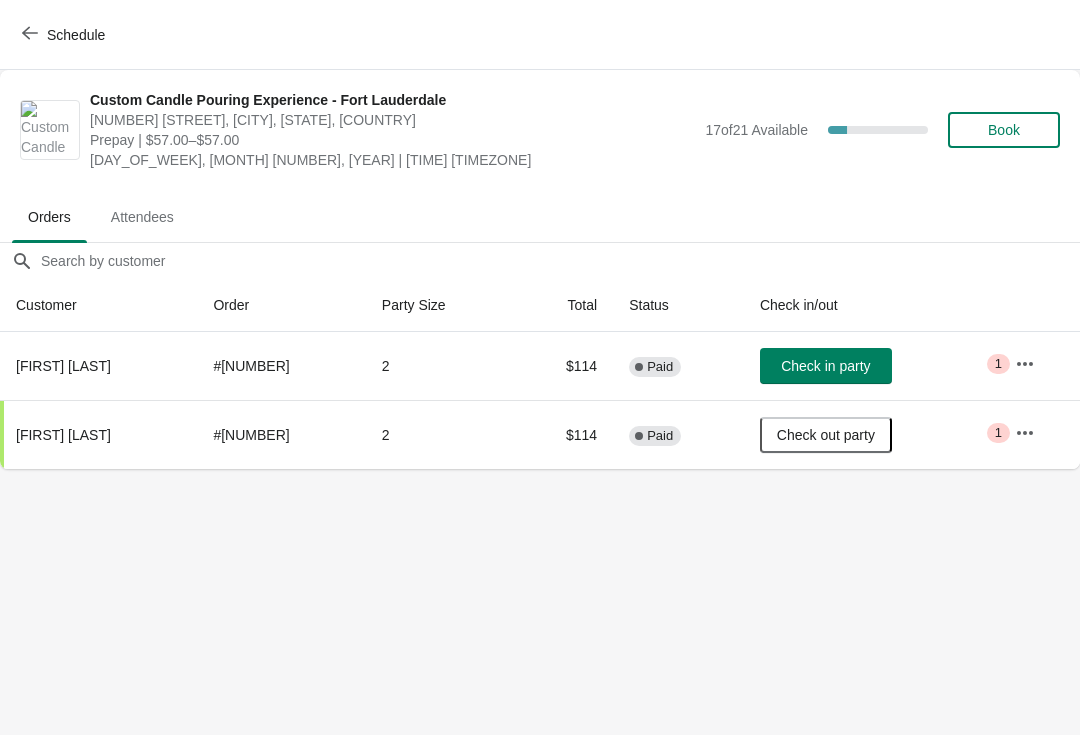 click 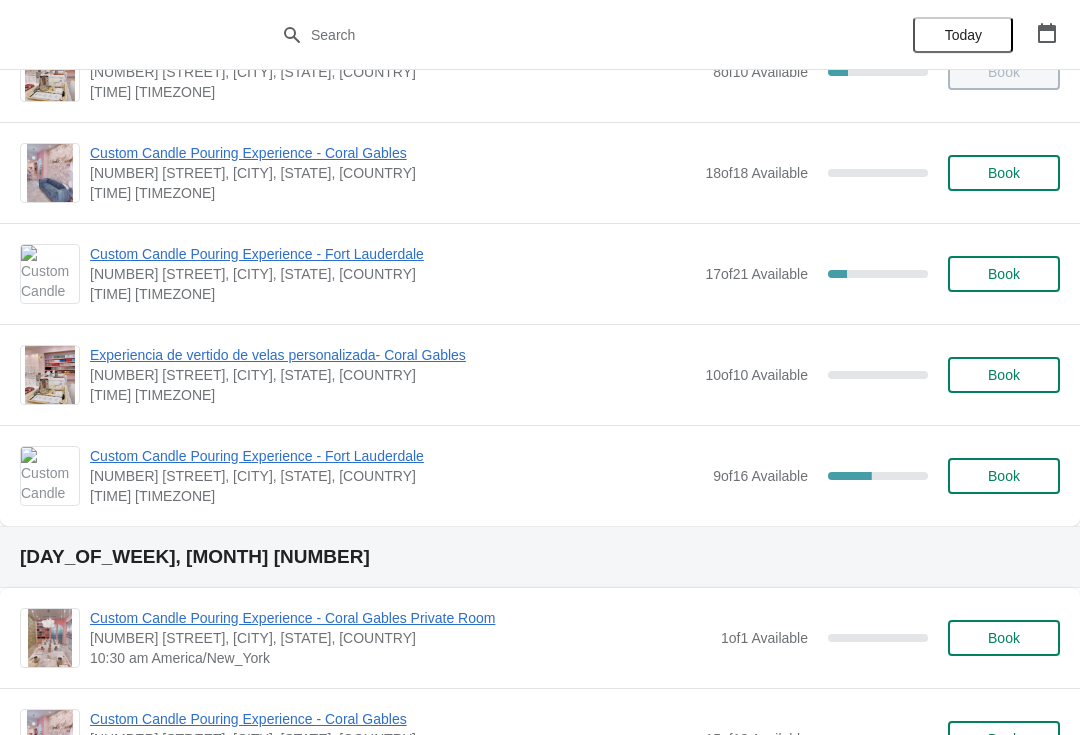 scroll, scrollTop: 1276, scrollLeft: 0, axis: vertical 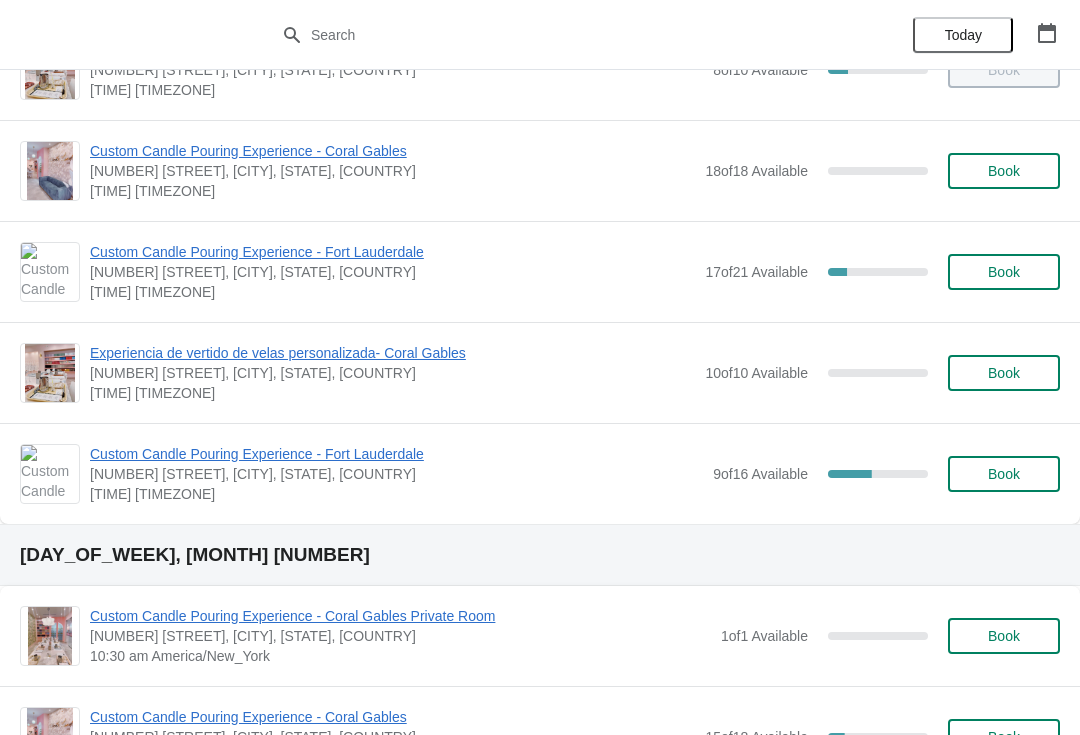 click on "Custom Candle Pouring Experience -  Fort Lauderdale" at bounding box center (396, 454) 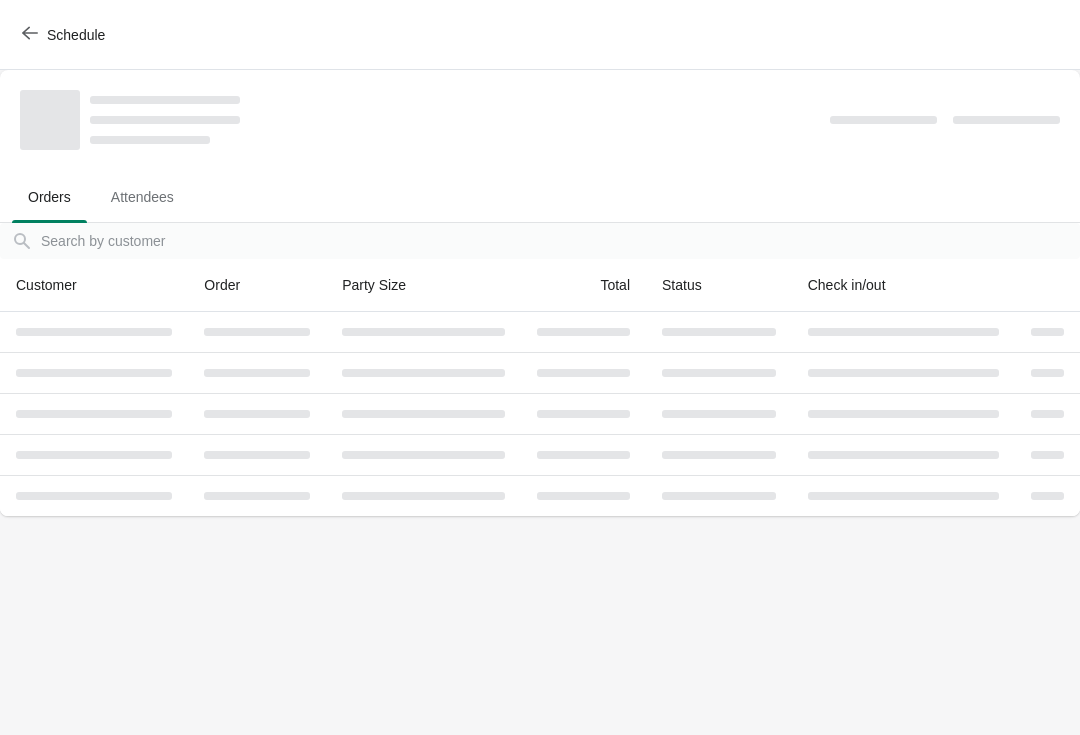 scroll, scrollTop: 0, scrollLeft: 0, axis: both 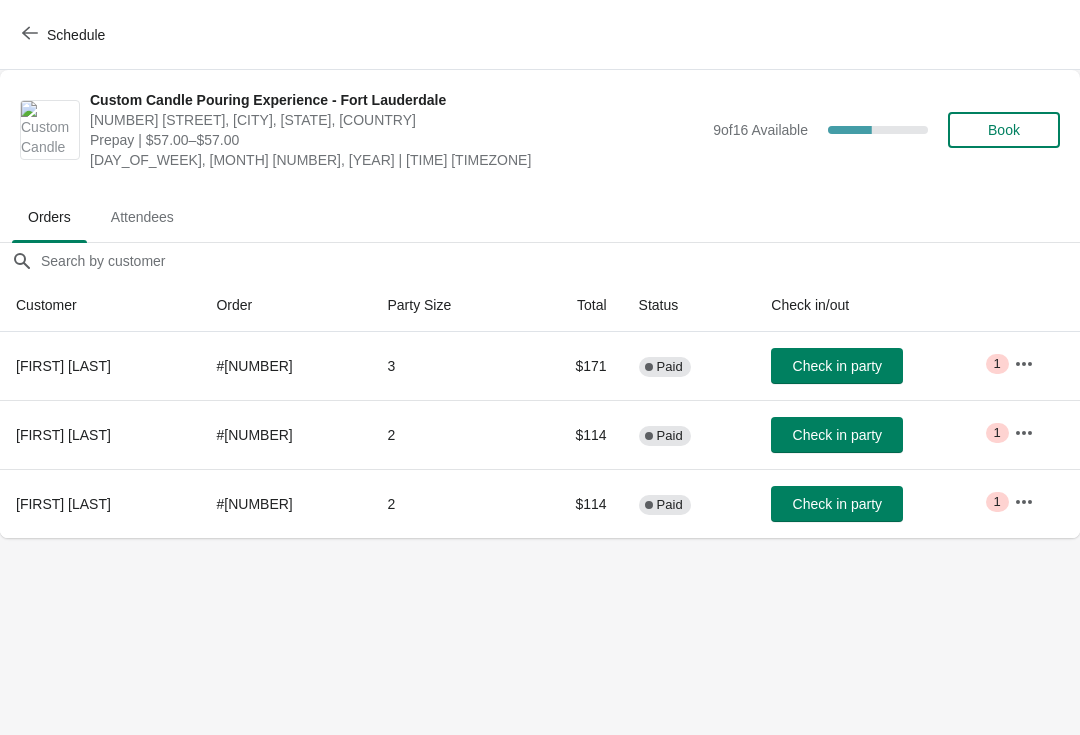 click on "Schedule" at bounding box center (65, 35) 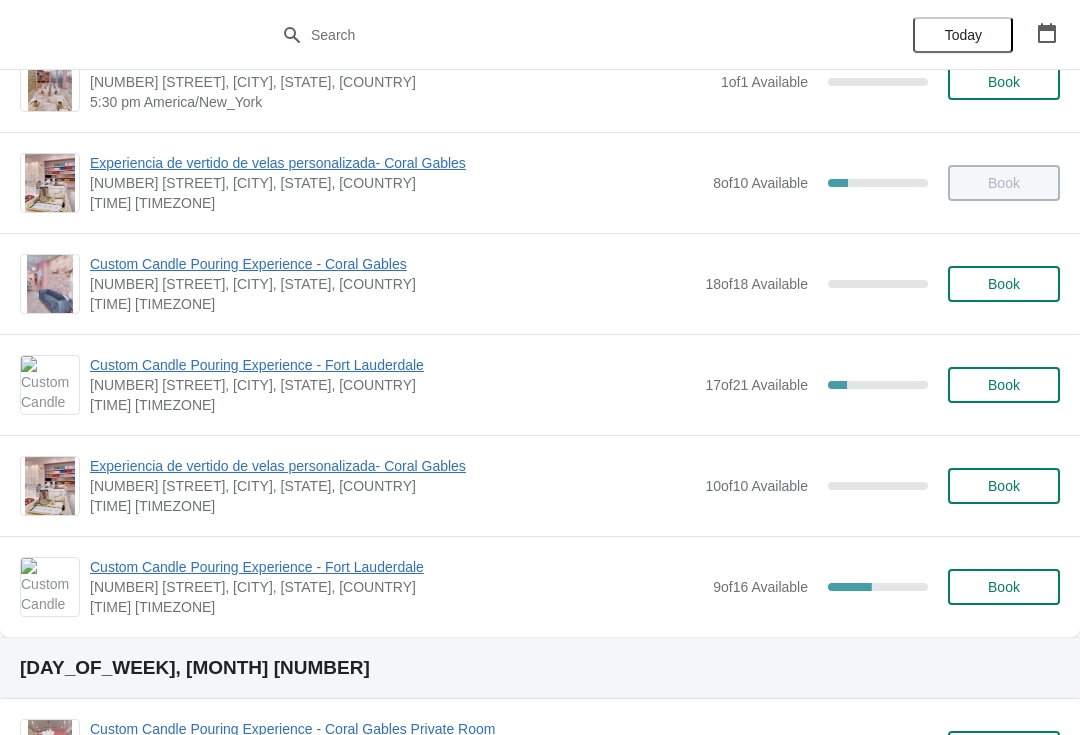 scroll, scrollTop: 1172, scrollLeft: 0, axis: vertical 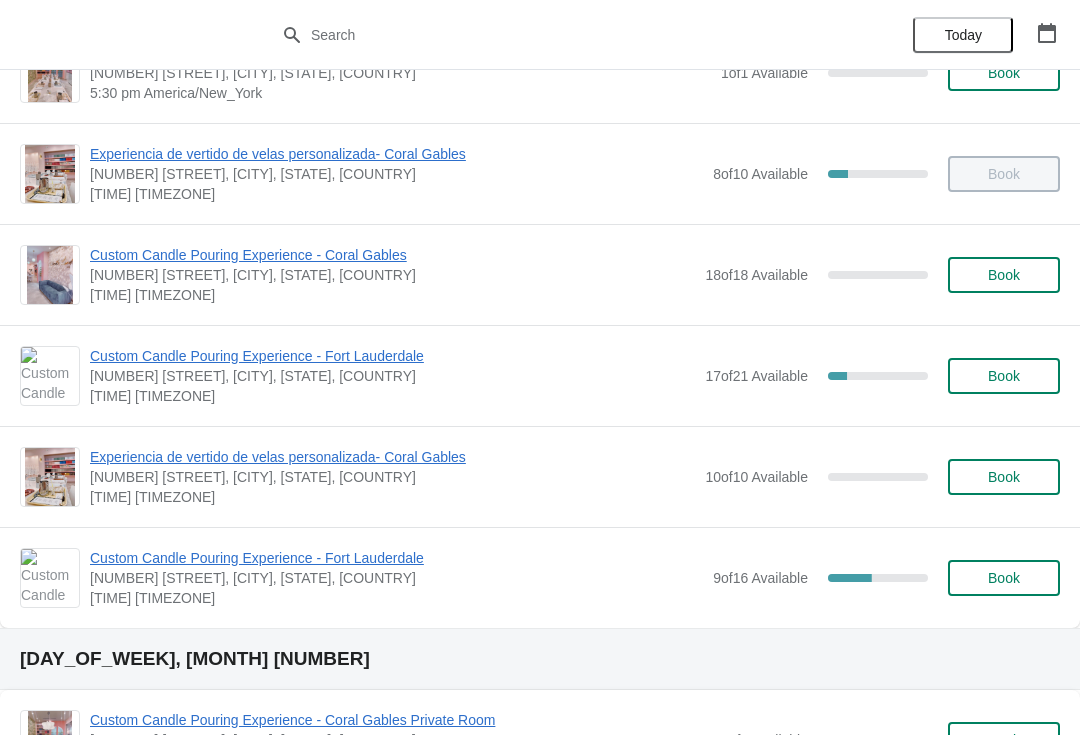 click on "Custom Candle Pouring Experience -  Fort Lauderdale [NUMBER] [STREET], [CITY], [STATE], [COUNTRY] [TIME] [TIMEZONE] [NUMBER]  of  [NUMBER]   Available [NUMBER] % Book" at bounding box center [540, 375] 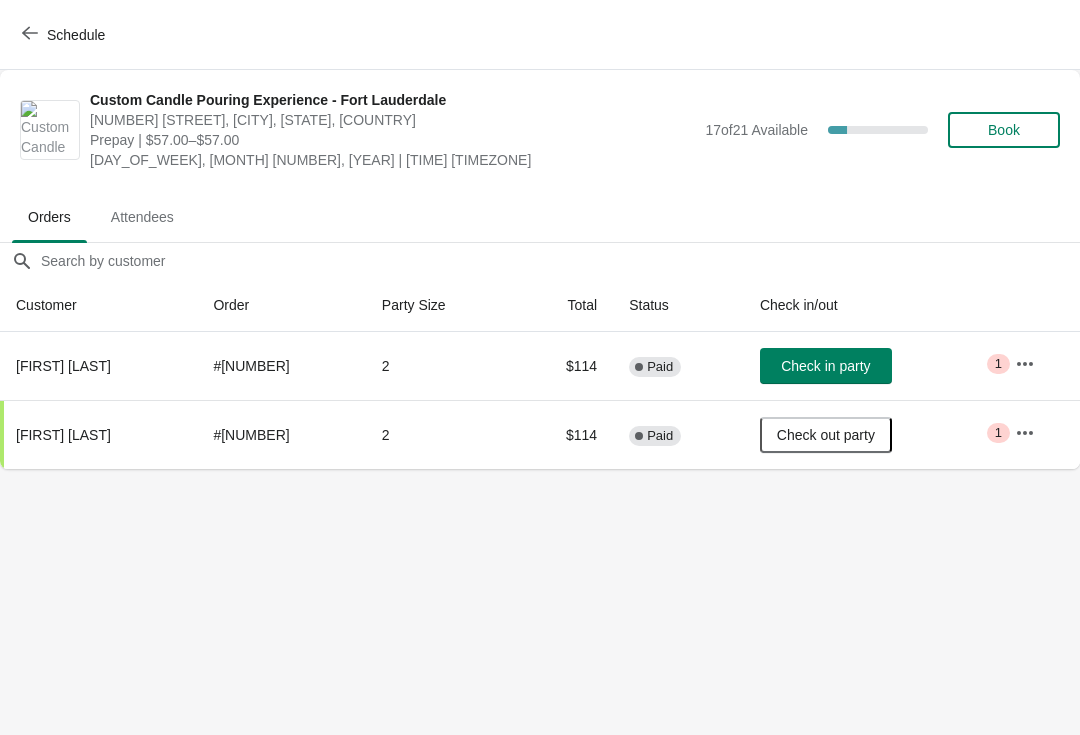 click 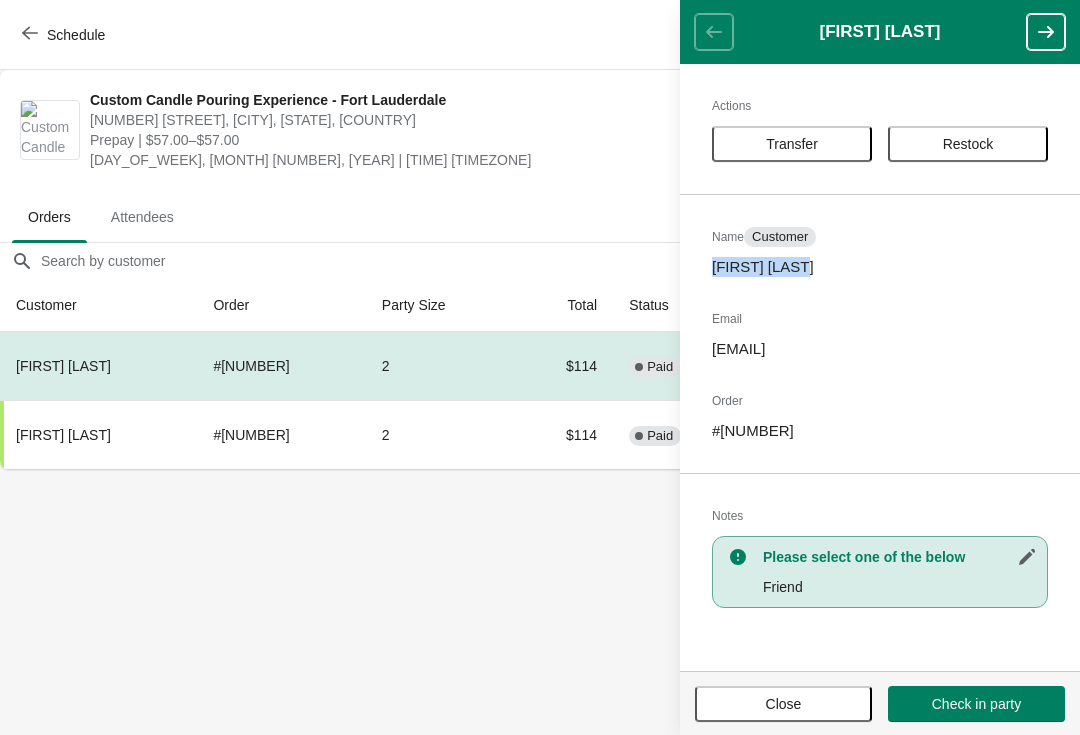 copy on "[FIRST] [LAST]" 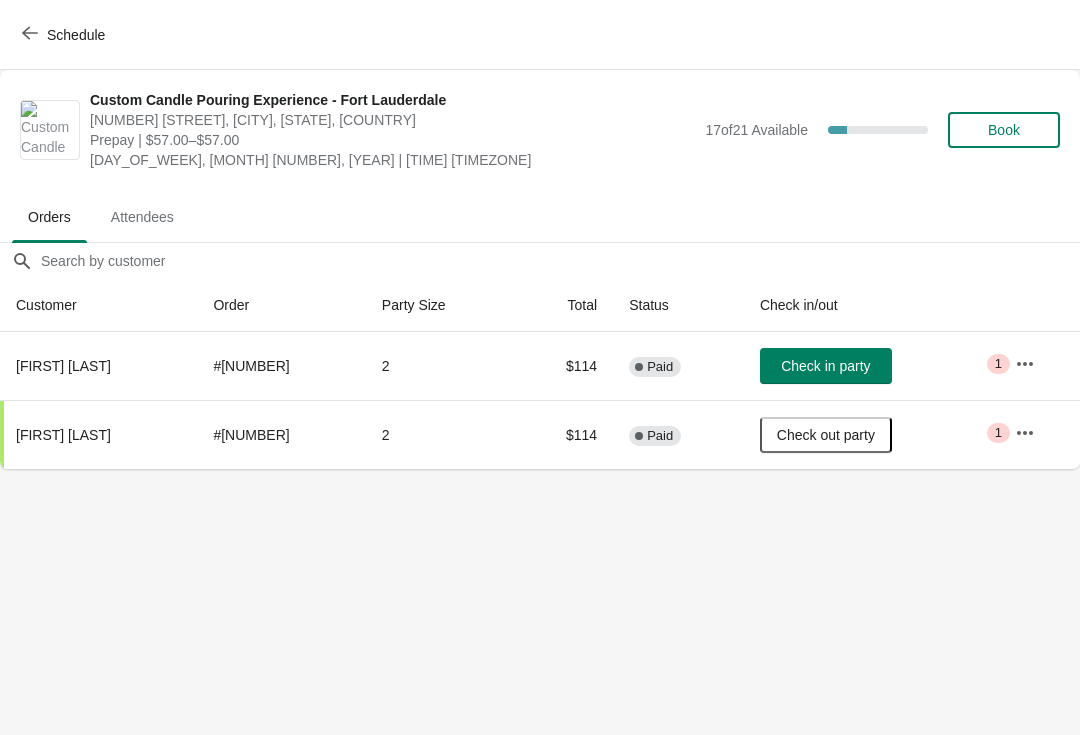 click at bounding box center [1025, 364] 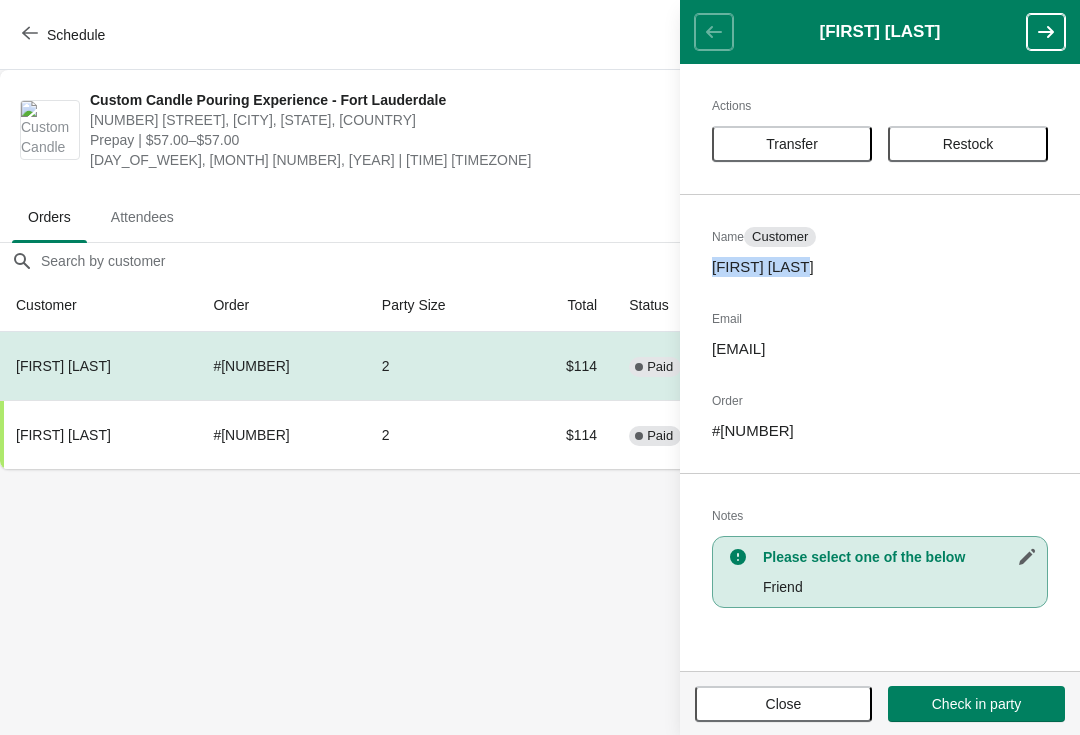 click on "Transfer" at bounding box center [792, 144] 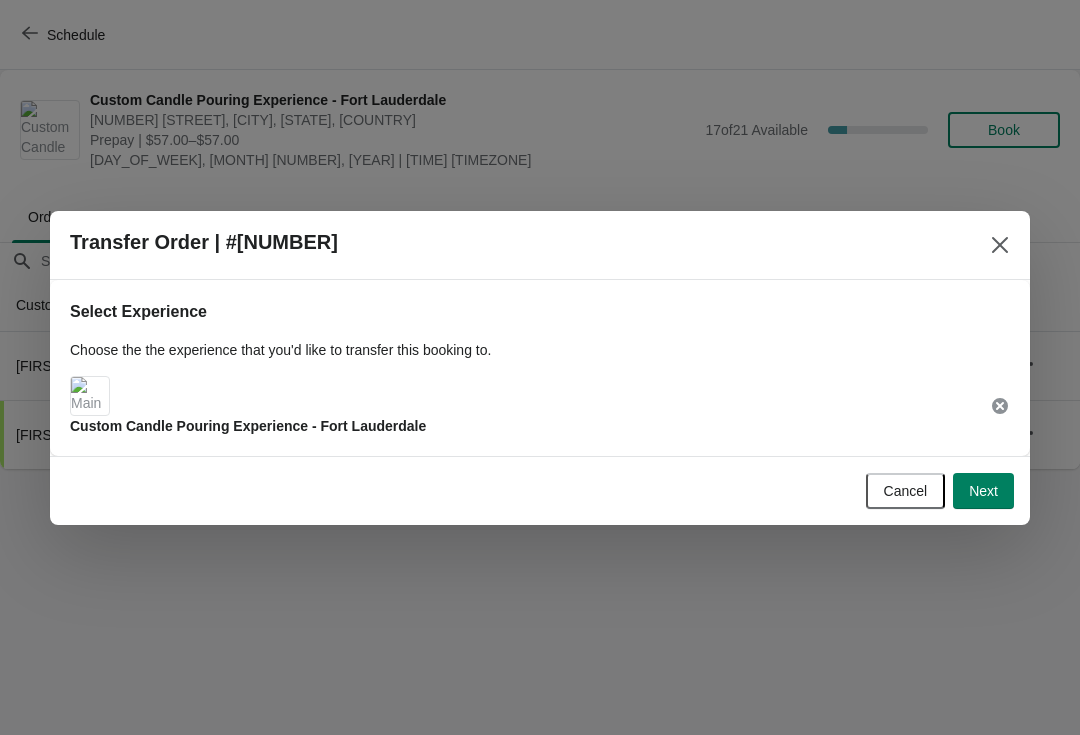 click on "Next" at bounding box center (983, 491) 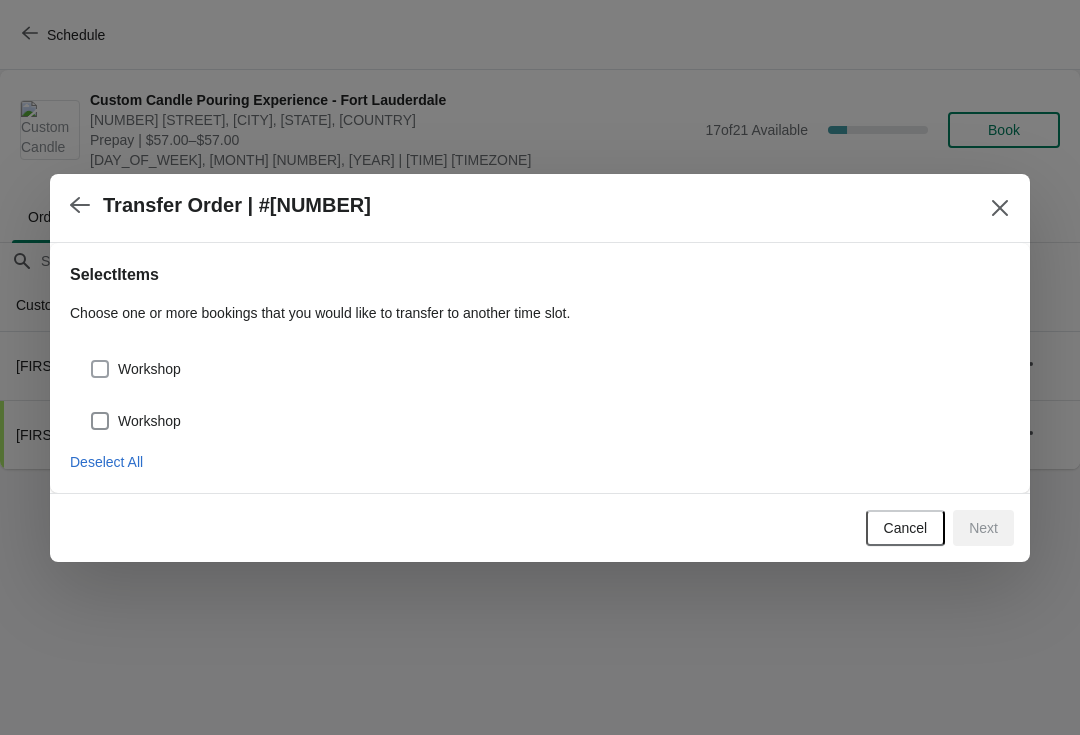 click on "Workshop" at bounding box center (149, 369) 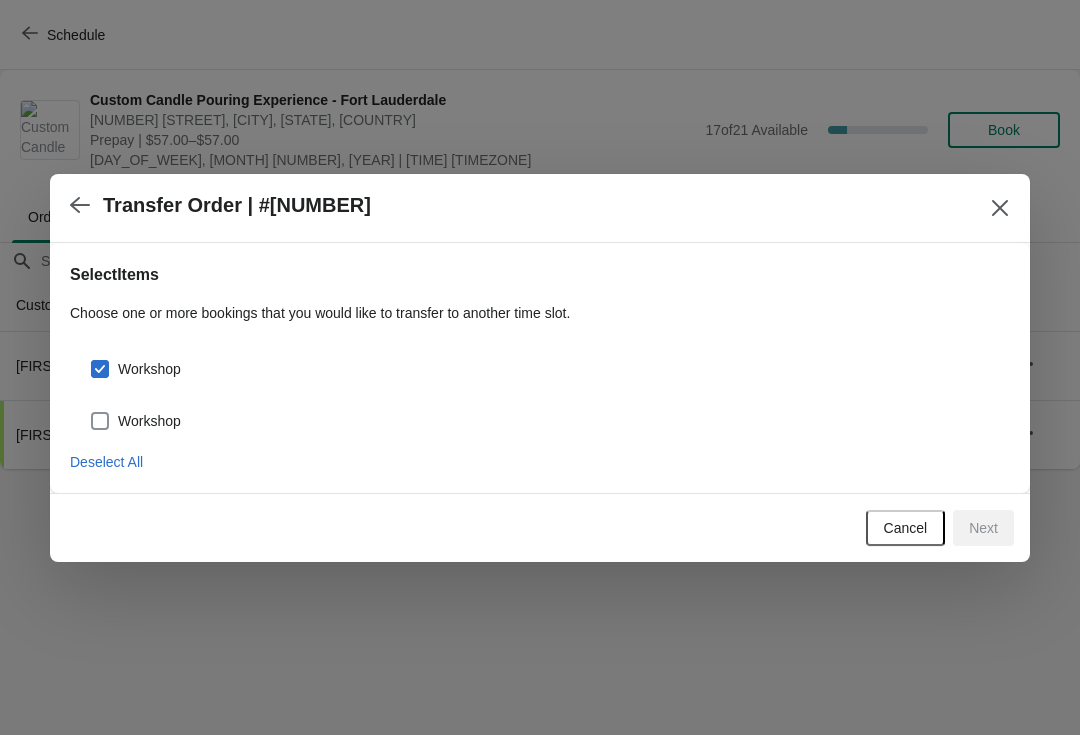 checkbox on "true" 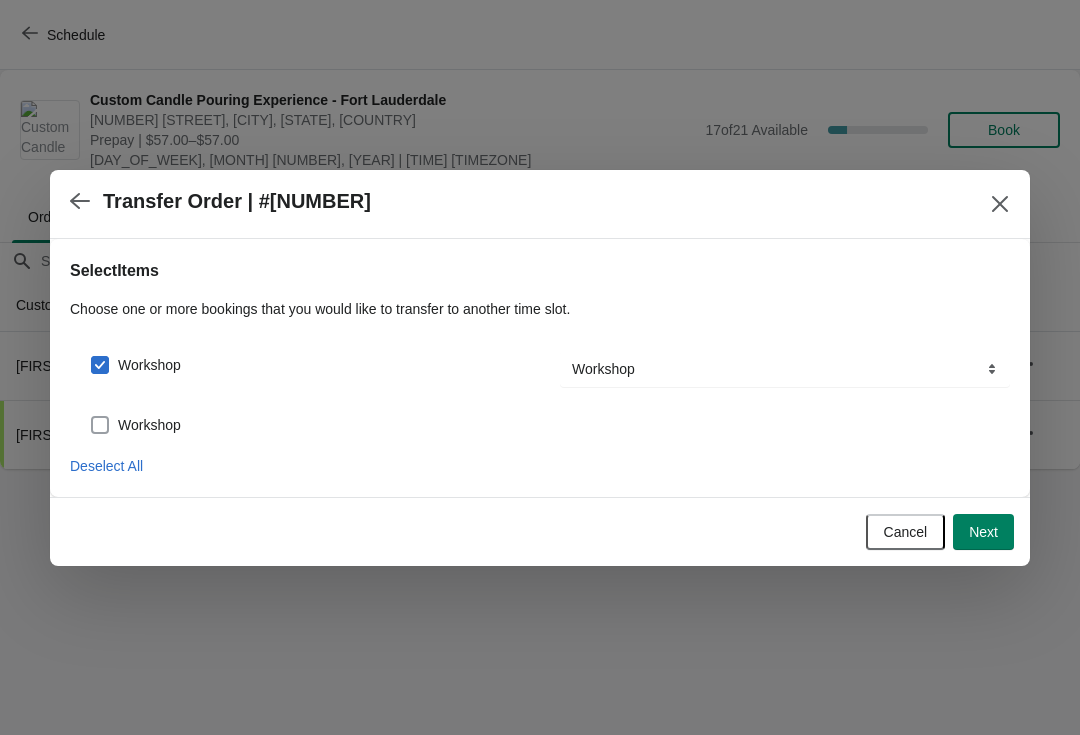 click on "Workshop" at bounding box center (149, 425) 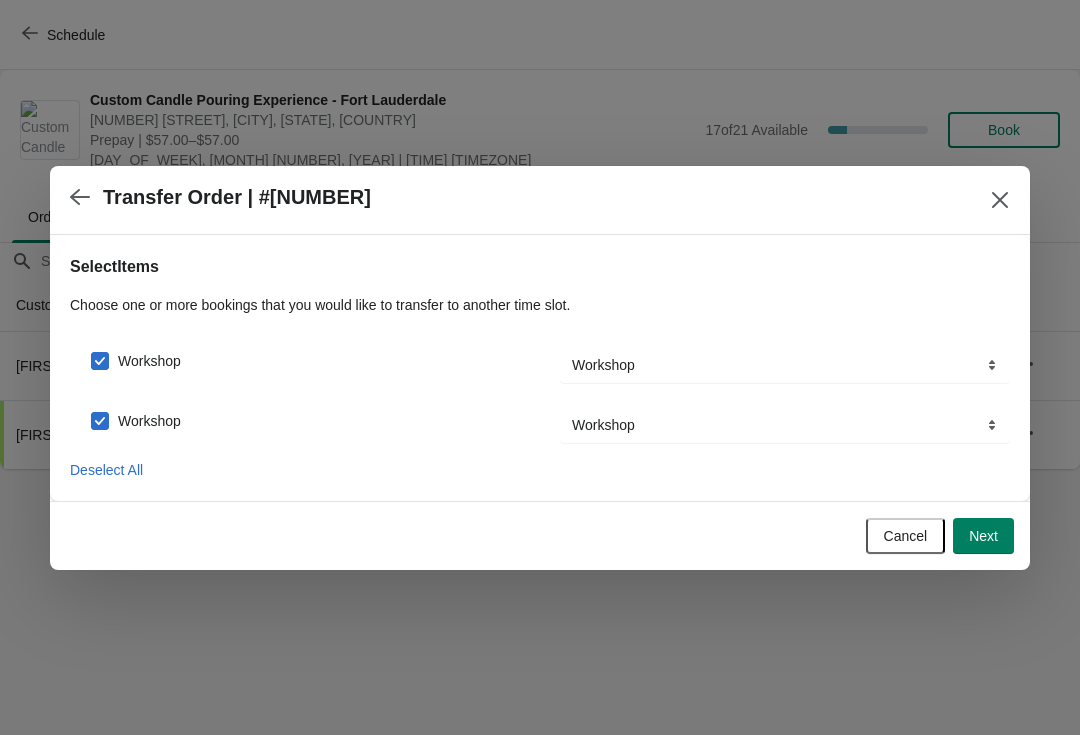 click on "Next" at bounding box center (983, 536) 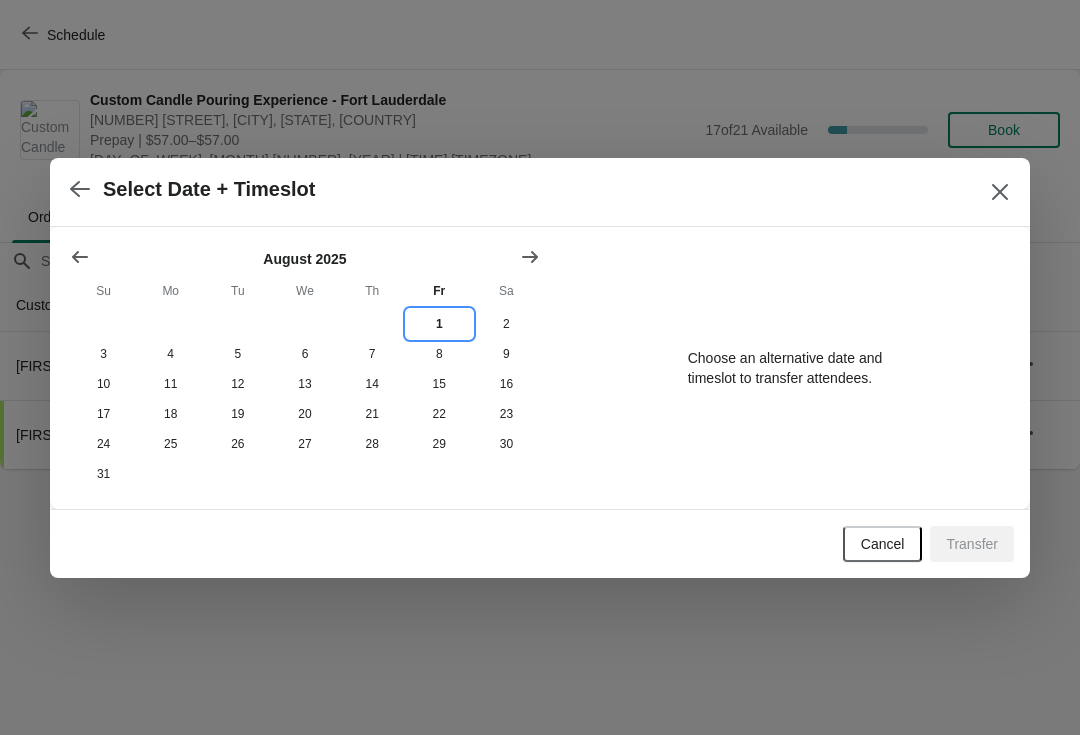 click on "1" at bounding box center [439, 324] 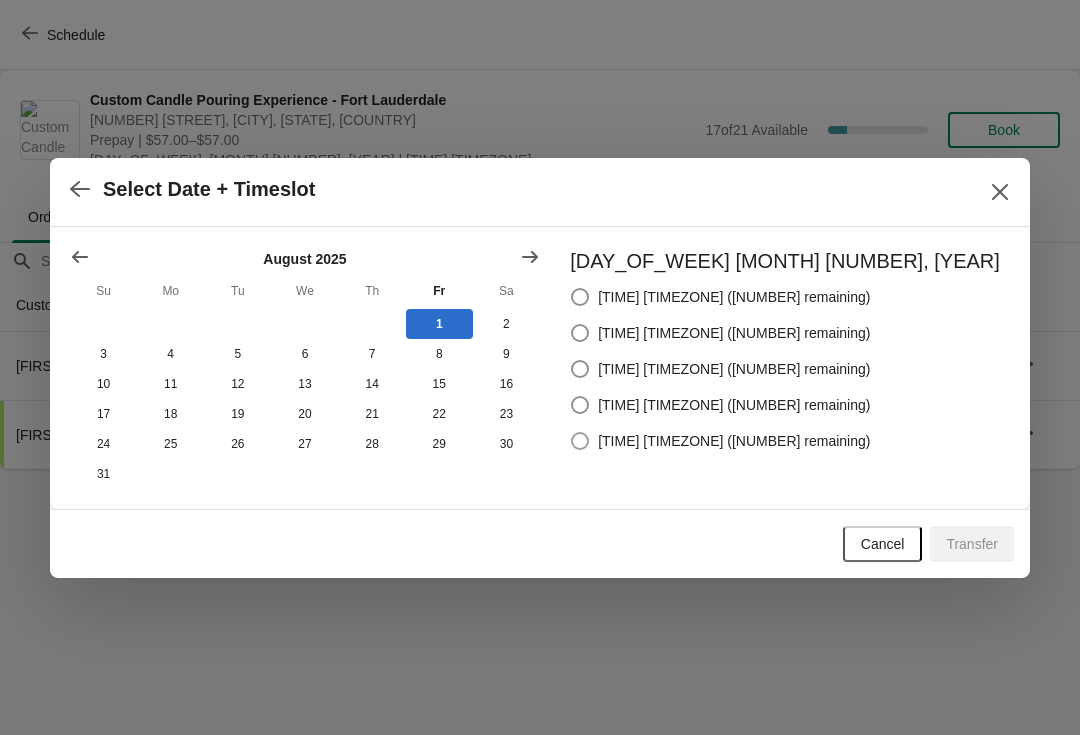click on "[TIME] [TIMEZONE] ([NUMBER] remaining)" at bounding box center [734, 441] 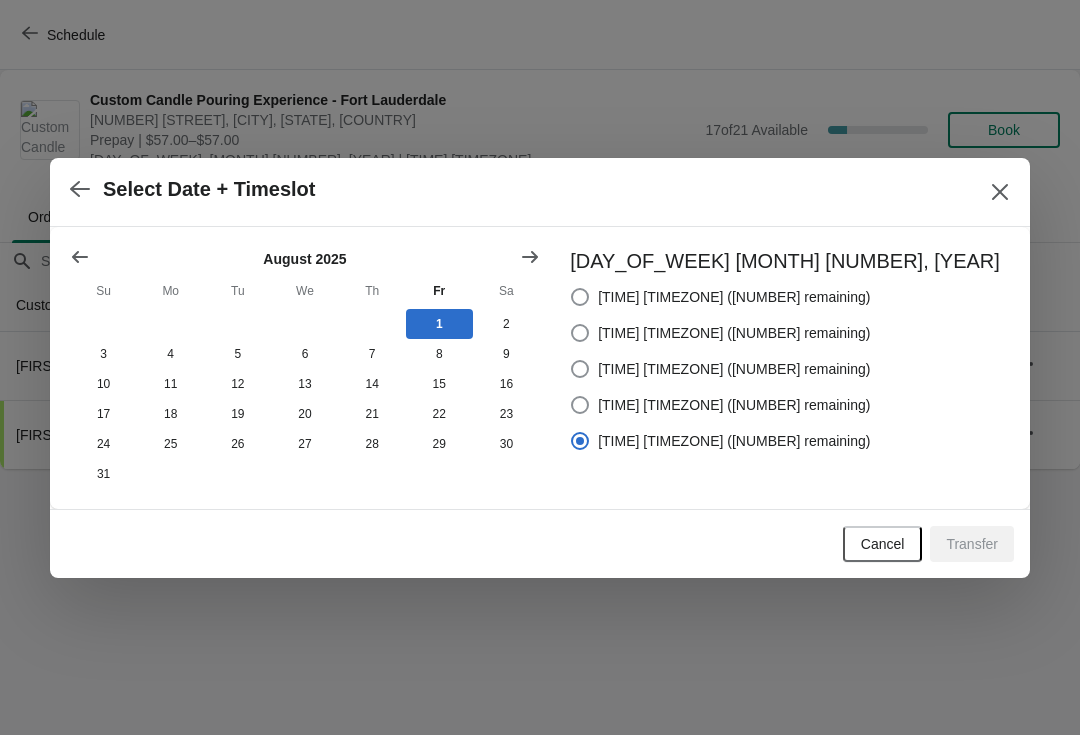 radio on "true" 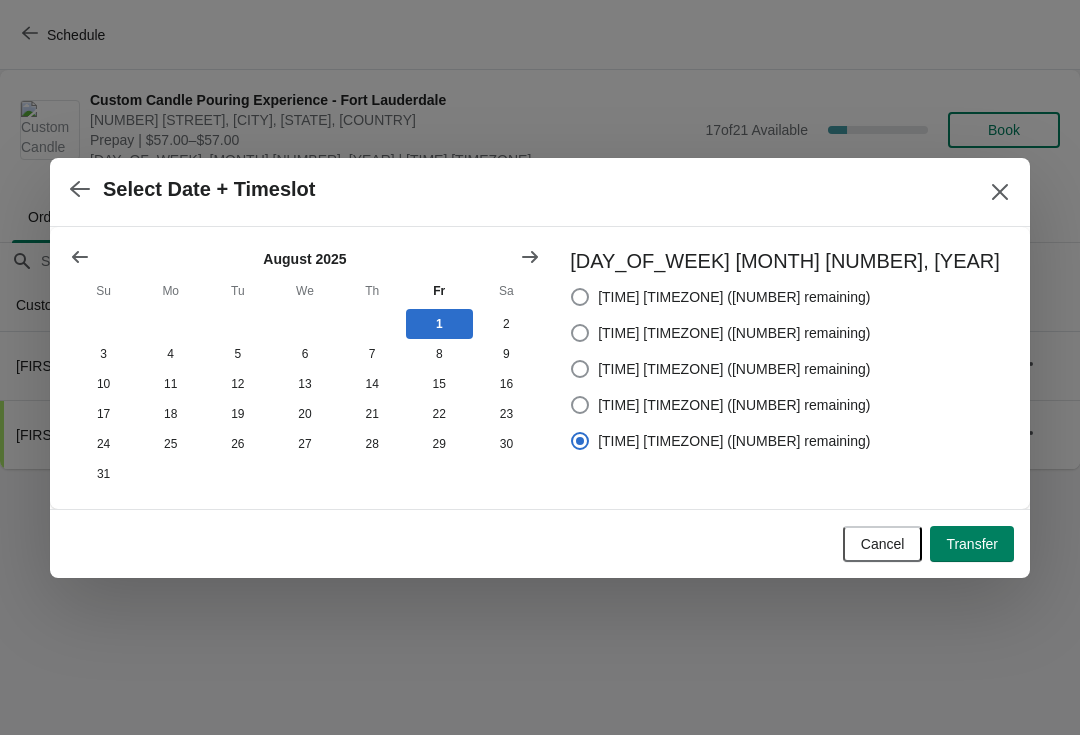 click on "Transfer" at bounding box center (972, 544) 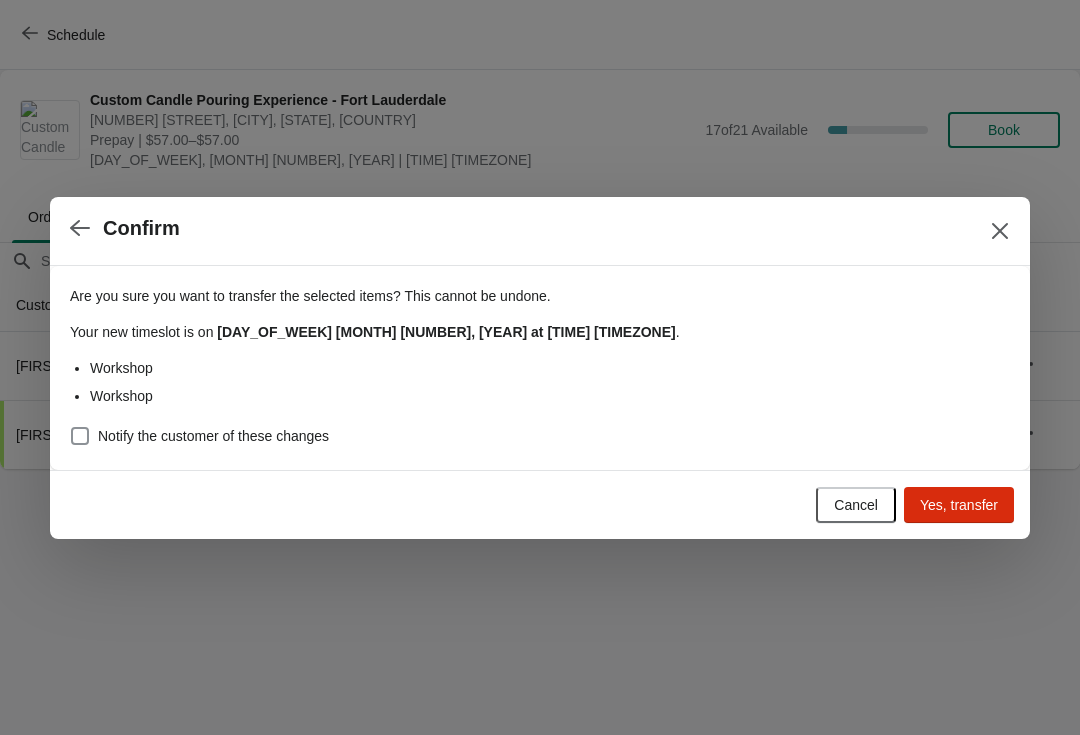 click at bounding box center [80, 436] 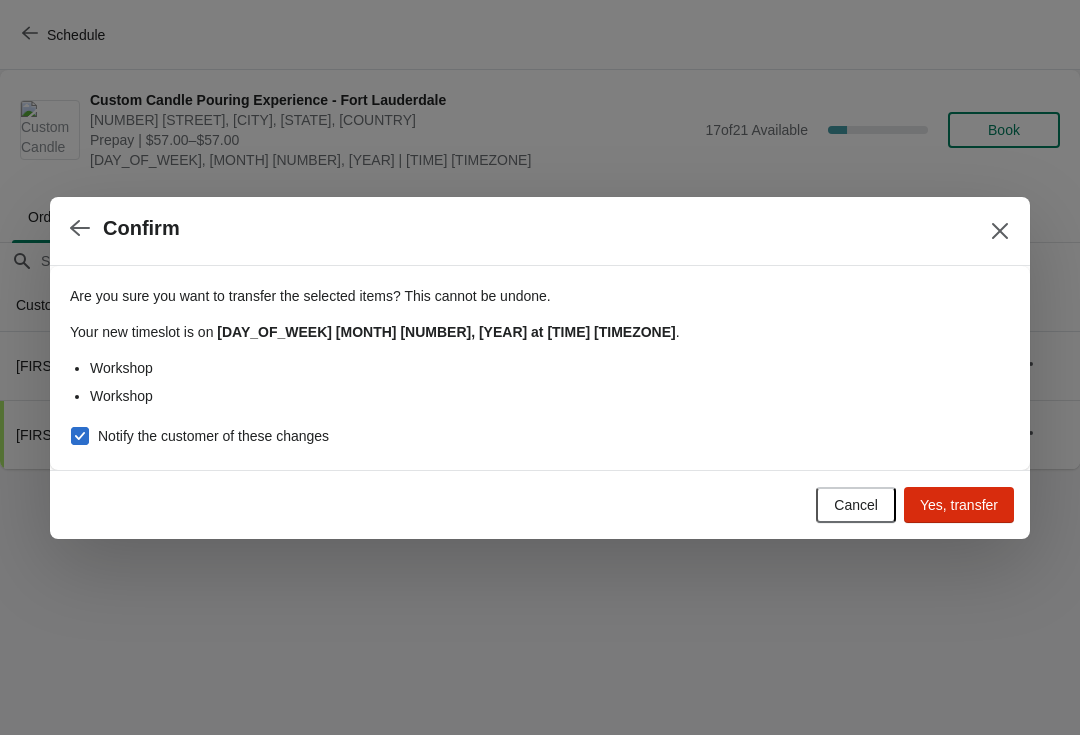 checkbox on "true" 